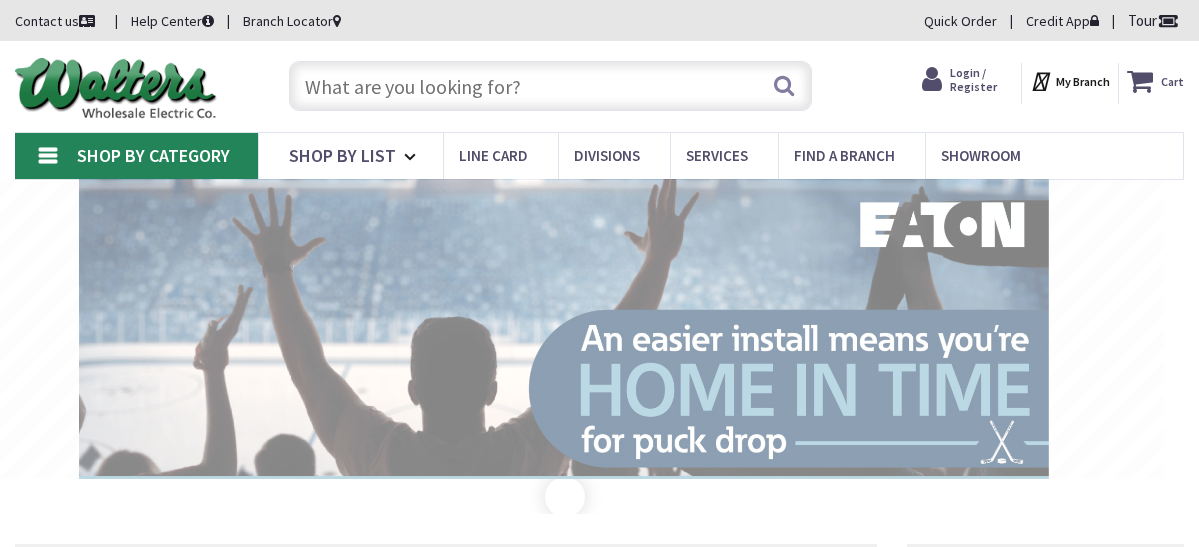 scroll, scrollTop: 0, scrollLeft: 0, axis: both 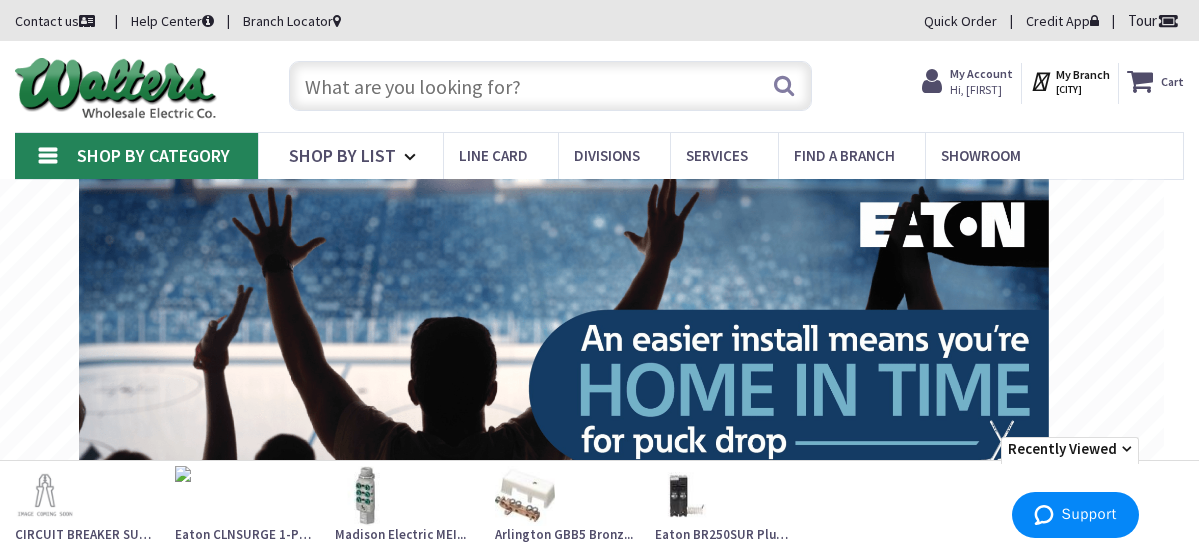 click at bounding box center [551, 86] 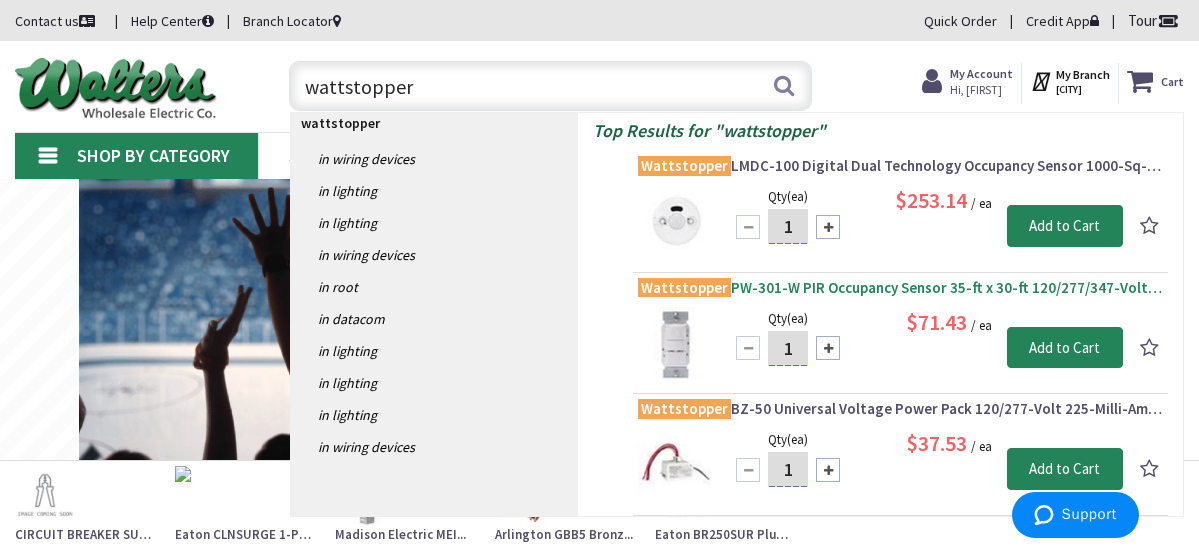 type on "wattstopper" 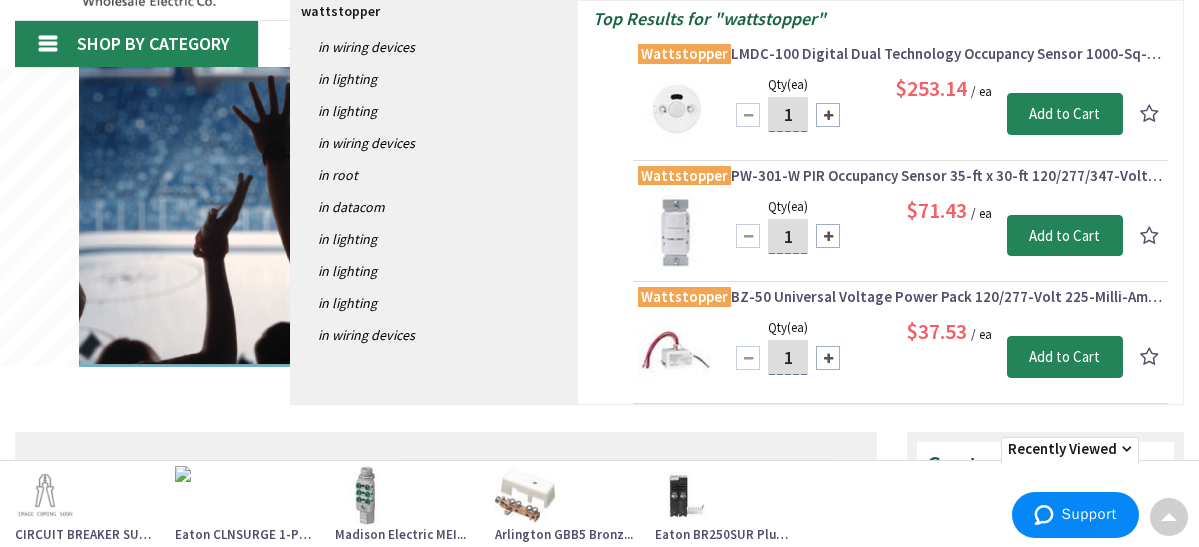 scroll, scrollTop: 0, scrollLeft: 0, axis: both 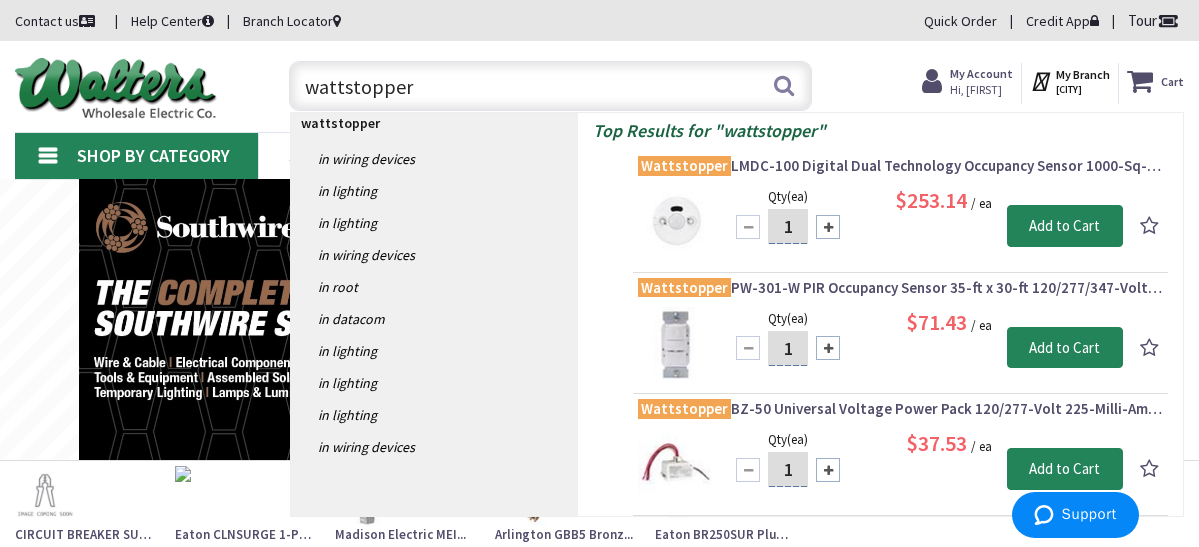 click on "Wattstopper  PW-301-W PIR Occupancy Sensor 35-ft x 30-ft 120/277/347-Volt AC White" at bounding box center [900, 288] 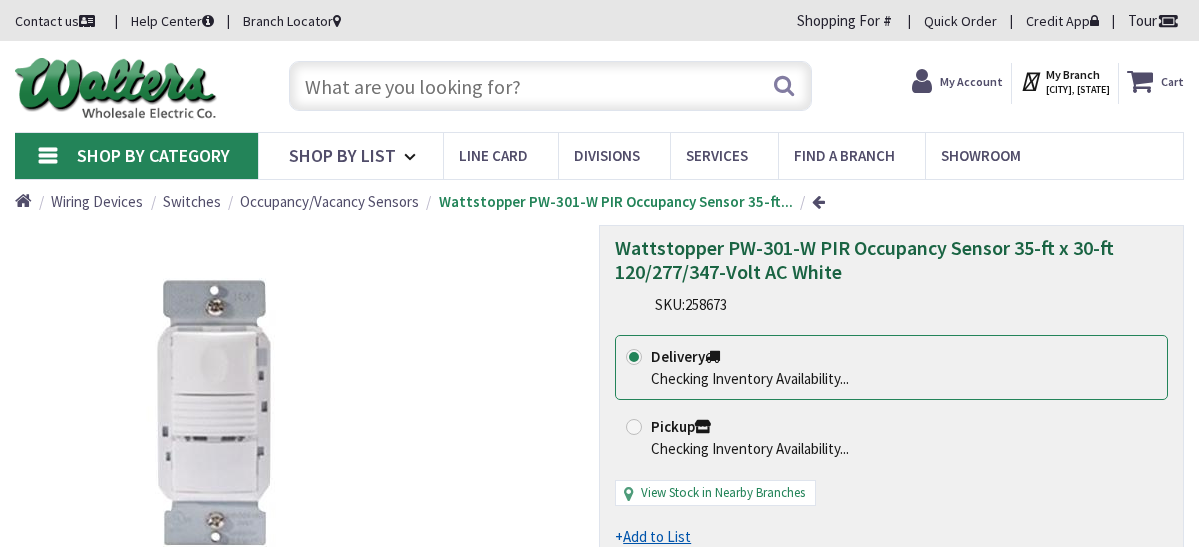 scroll, scrollTop: 0, scrollLeft: 0, axis: both 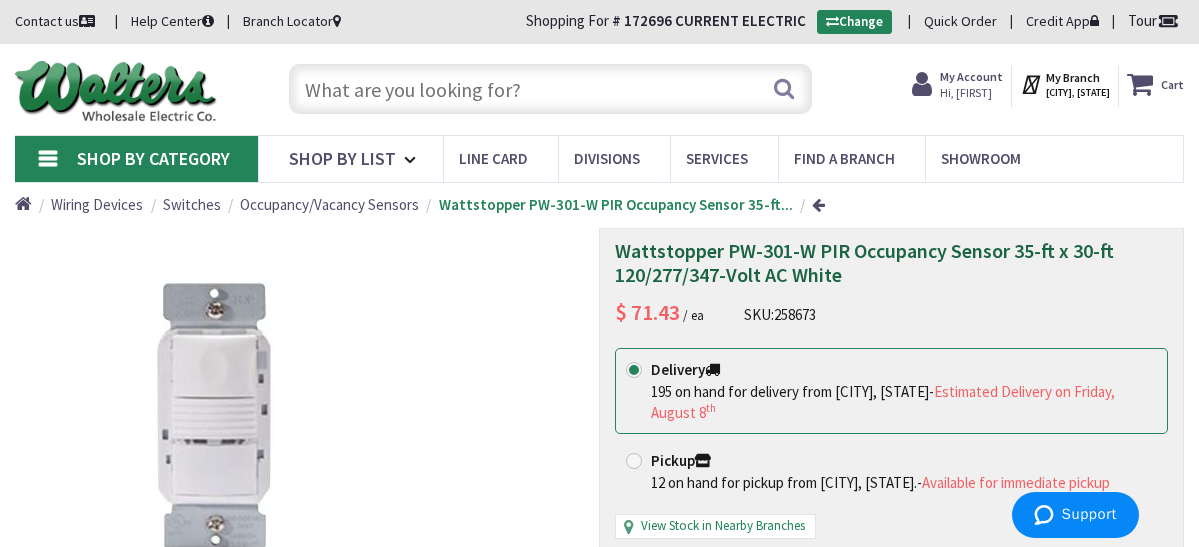 click at bounding box center (551, 89) 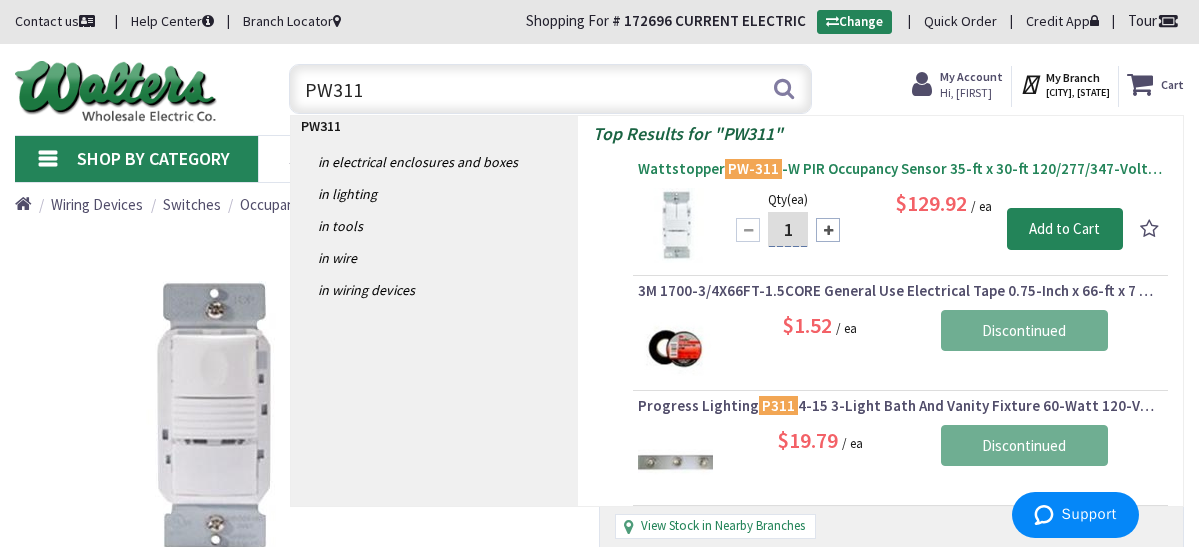 type on "PW311" 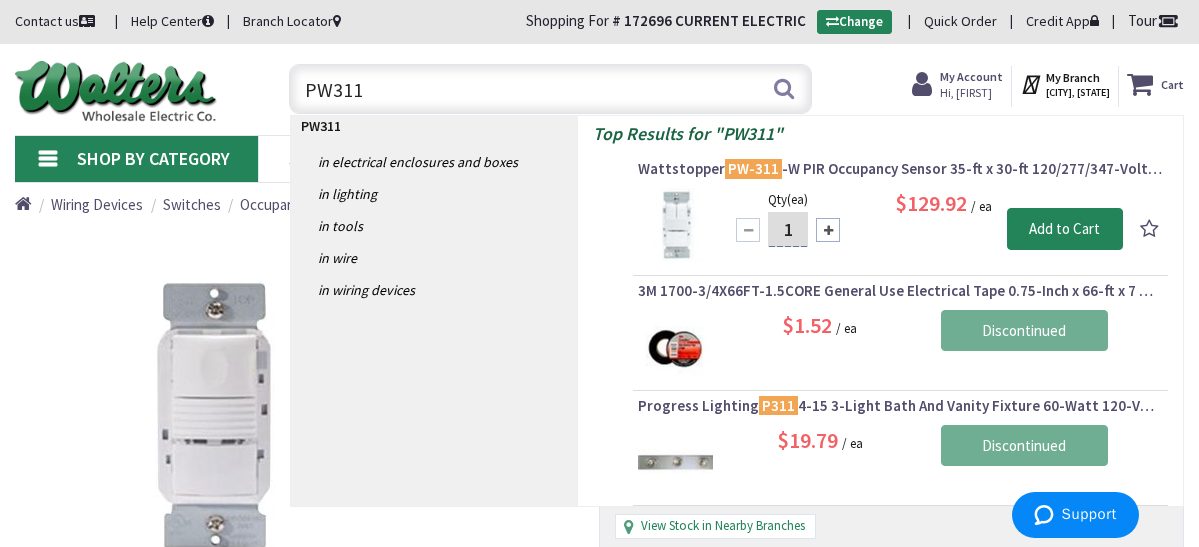 click on "PW-311" at bounding box center (753, 168) 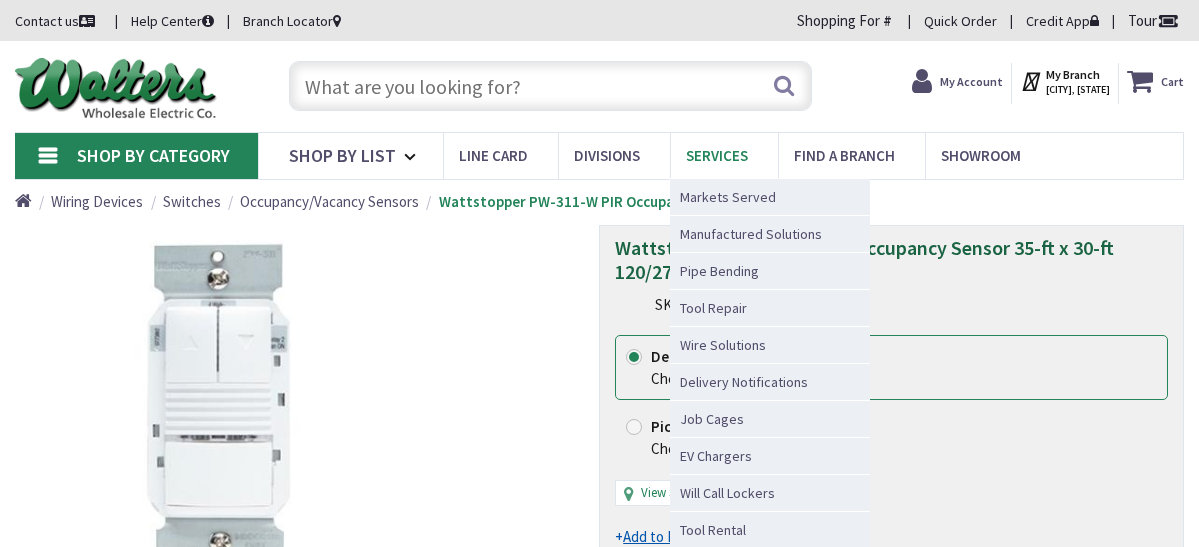 scroll, scrollTop: 0, scrollLeft: 0, axis: both 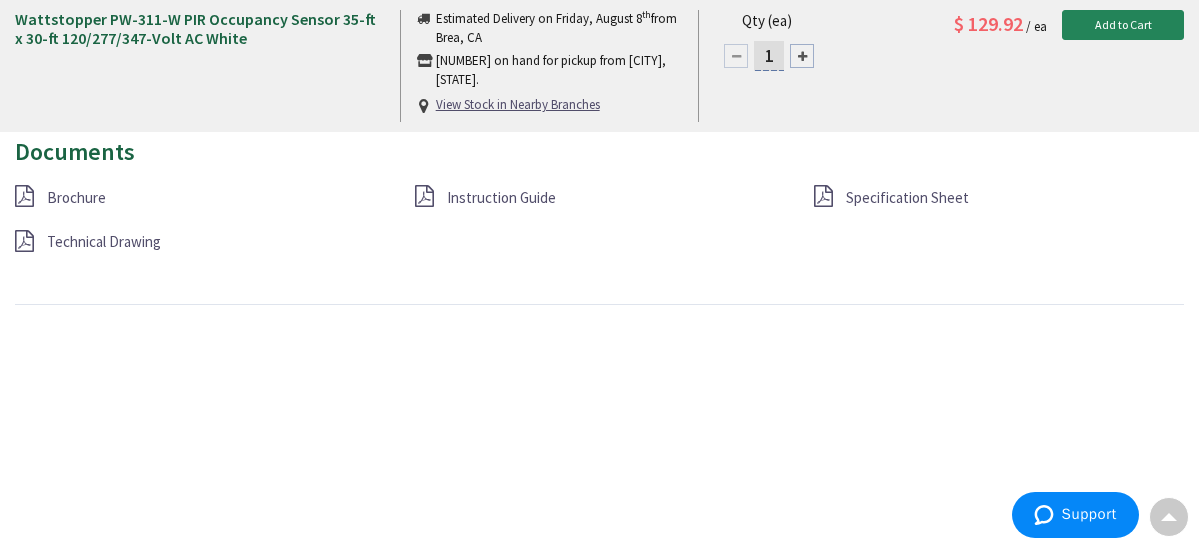 click on "Brochure" at bounding box center (76, 197) 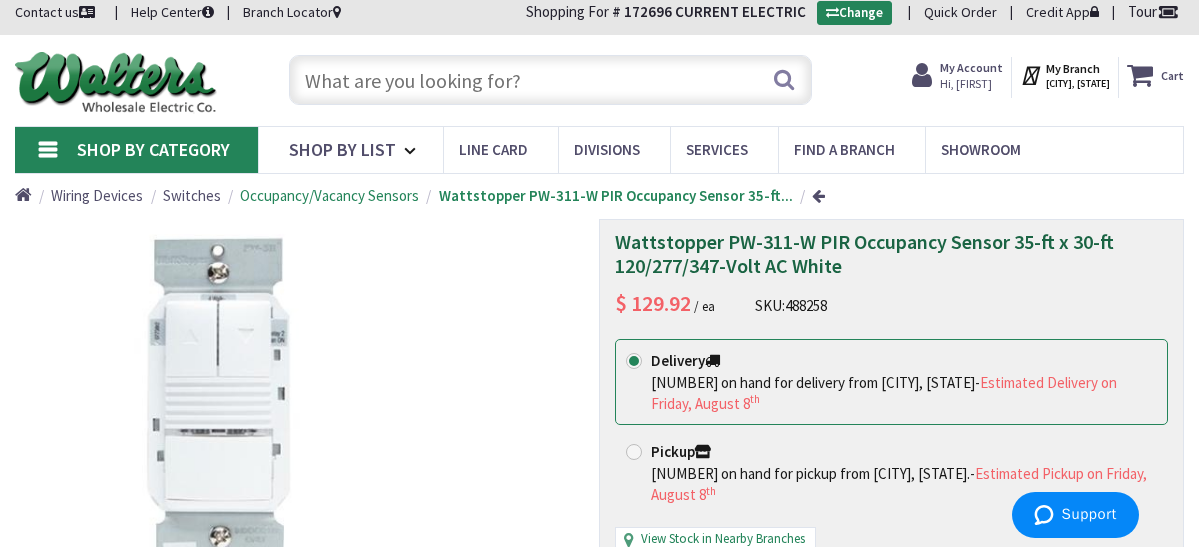 scroll, scrollTop: 0, scrollLeft: 0, axis: both 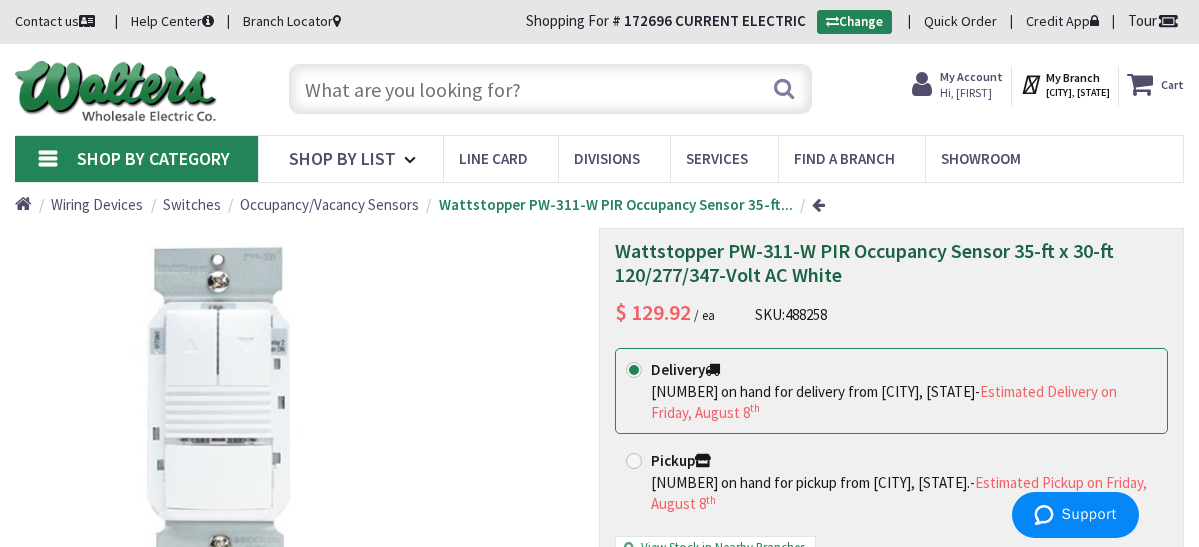 click at bounding box center [551, 89] 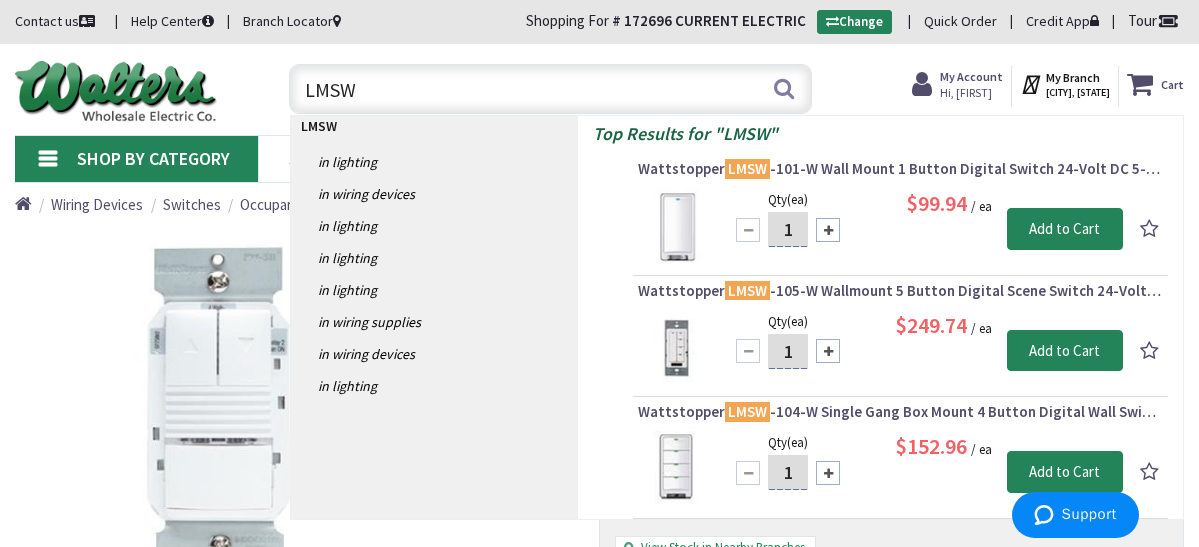scroll, scrollTop: 100, scrollLeft: 0, axis: vertical 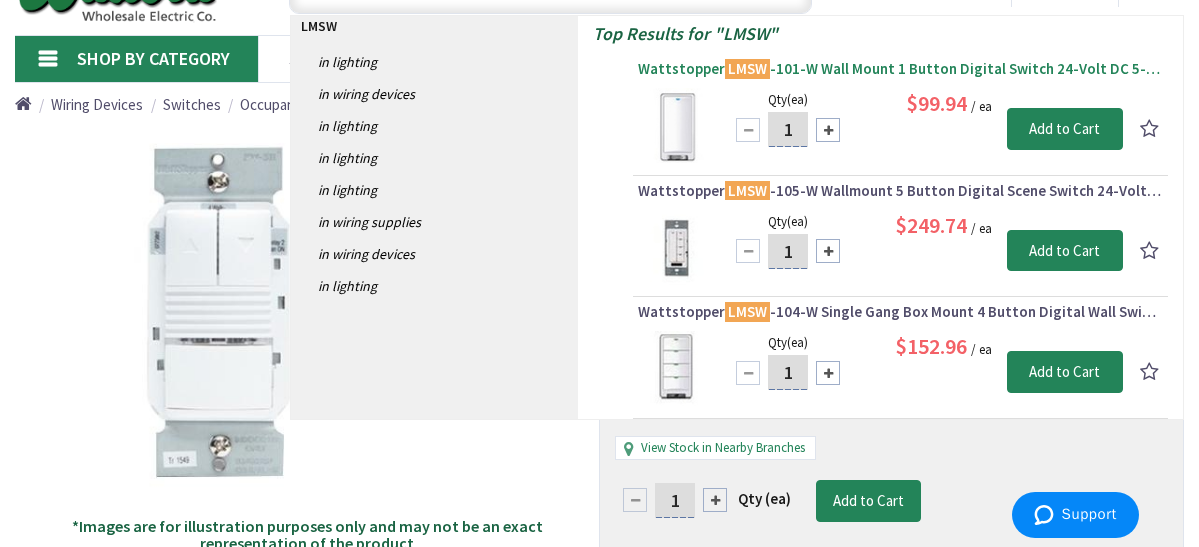 type on "LMSW" 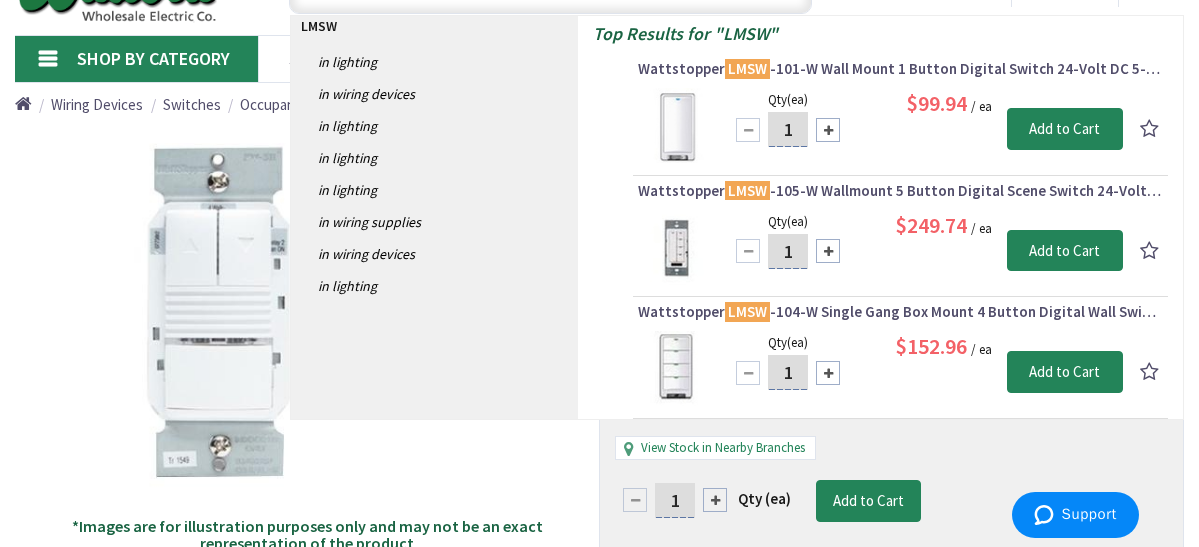 click on "Wattstopper  LMSW -101-W Wall Mount 1 Button Digital Switch 24-Volt DC 5-Milli-Amp White" at bounding box center (900, 69) 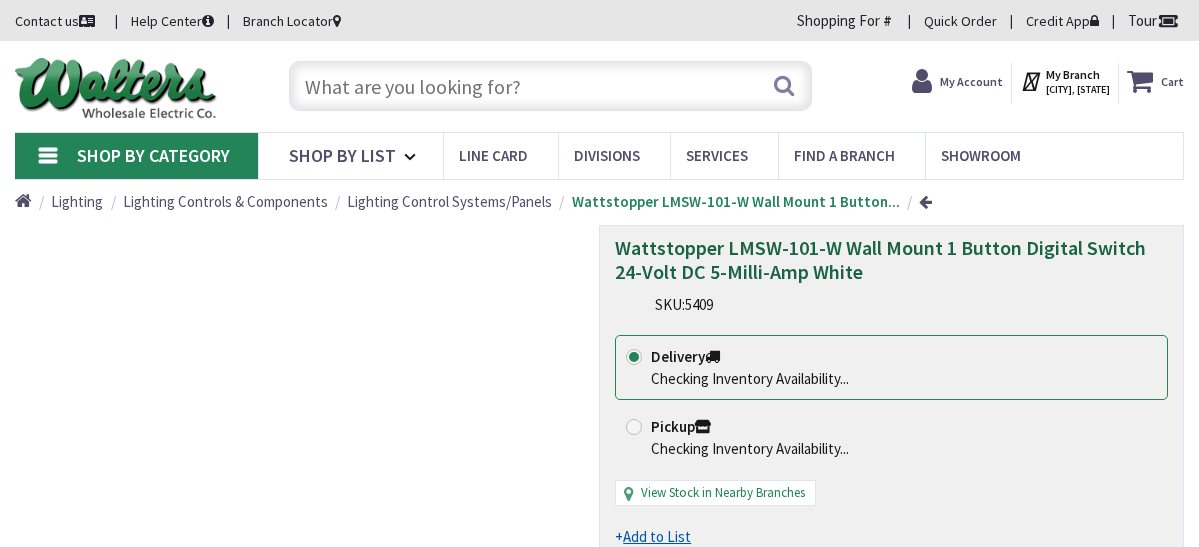scroll, scrollTop: 0, scrollLeft: 0, axis: both 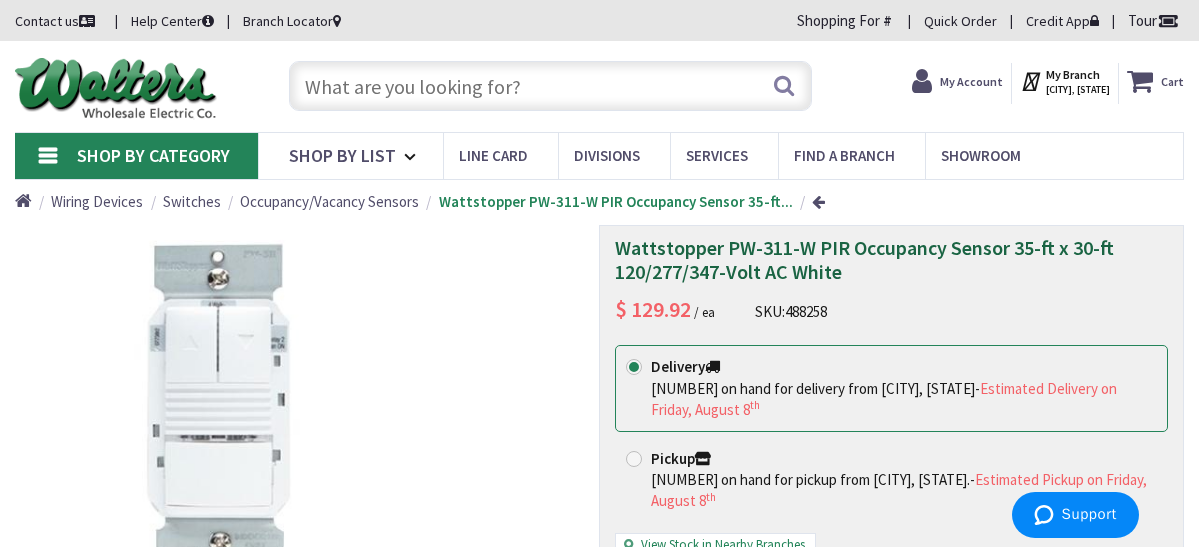 click at bounding box center [551, 86] 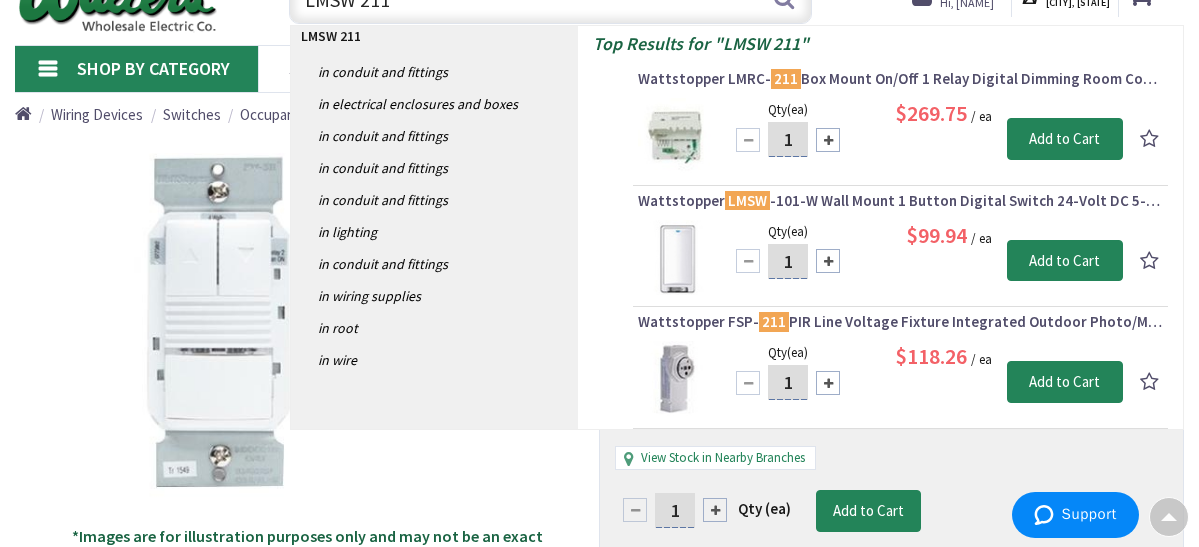 scroll, scrollTop: 0, scrollLeft: 0, axis: both 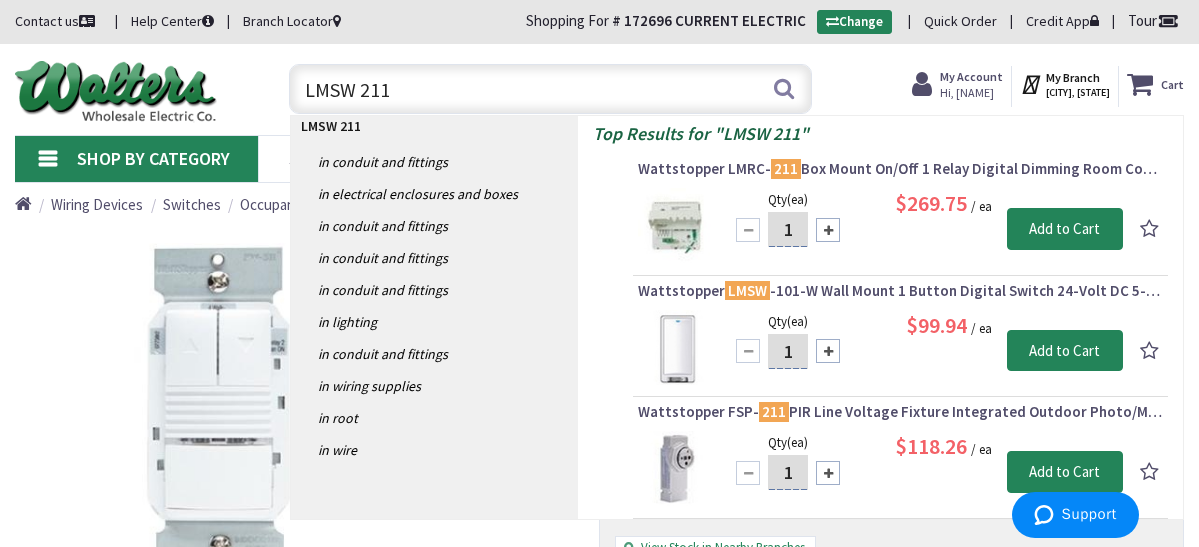 drag, startPoint x: 416, startPoint y: 91, endPoint x: 312, endPoint y: 95, distance: 104.0769 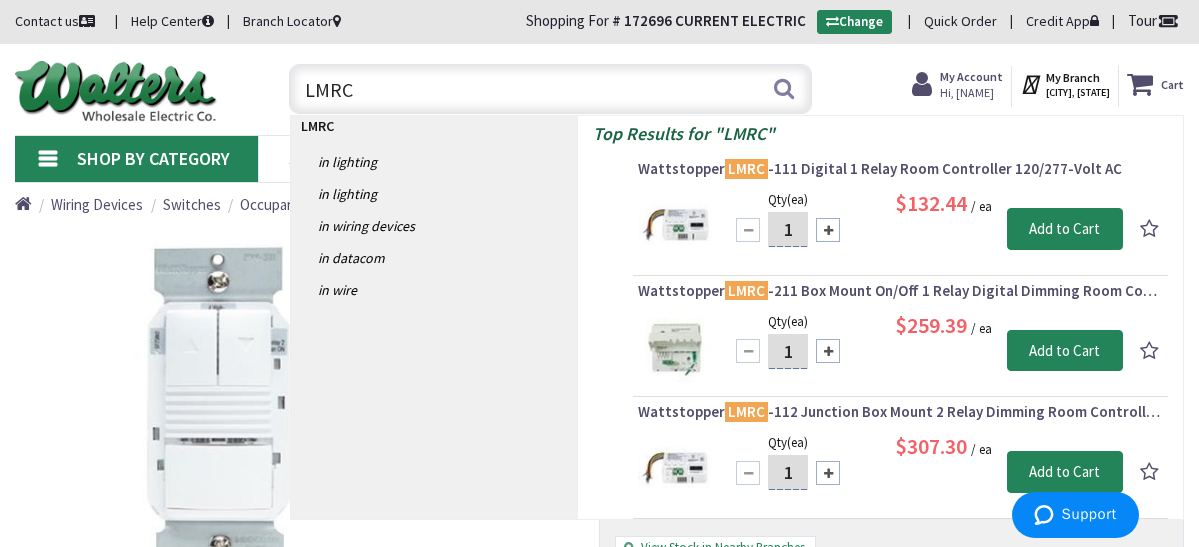 scroll, scrollTop: 100, scrollLeft: 0, axis: vertical 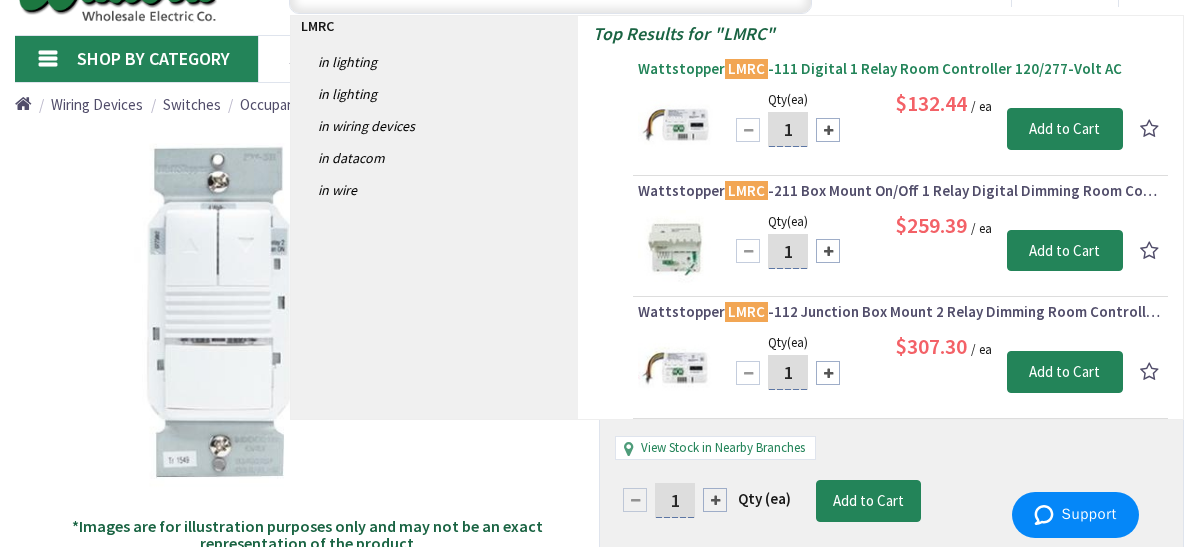 type on "LMRC" 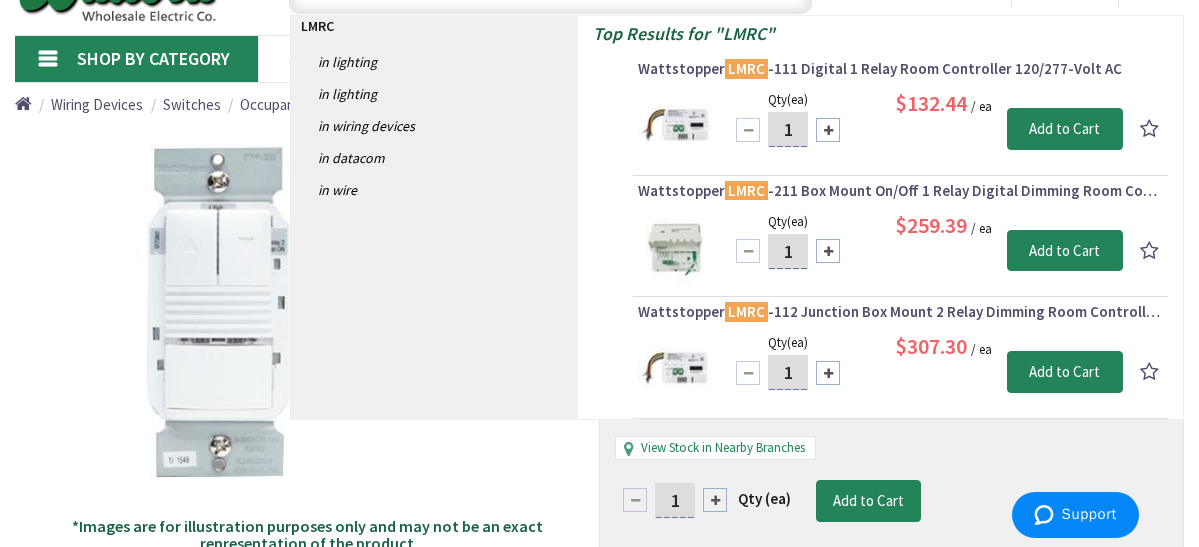 click on "Wattstopper  LMRC -111 Digital 1 Relay Room Controller 120/277-Volt AC" at bounding box center (900, 69) 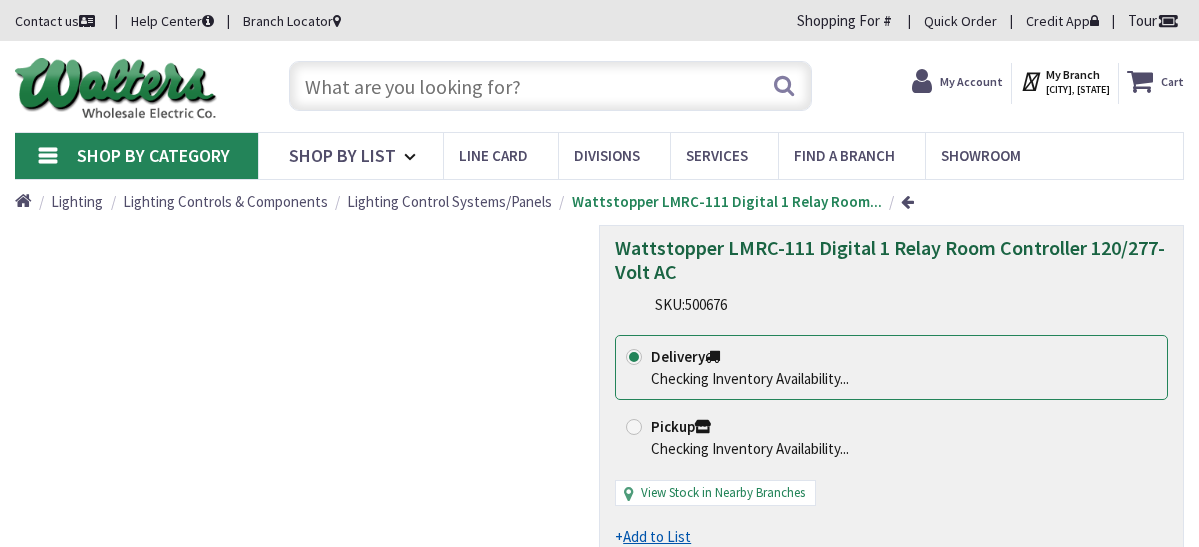 scroll, scrollTop: 0, scrollLeft: 0, axis: both 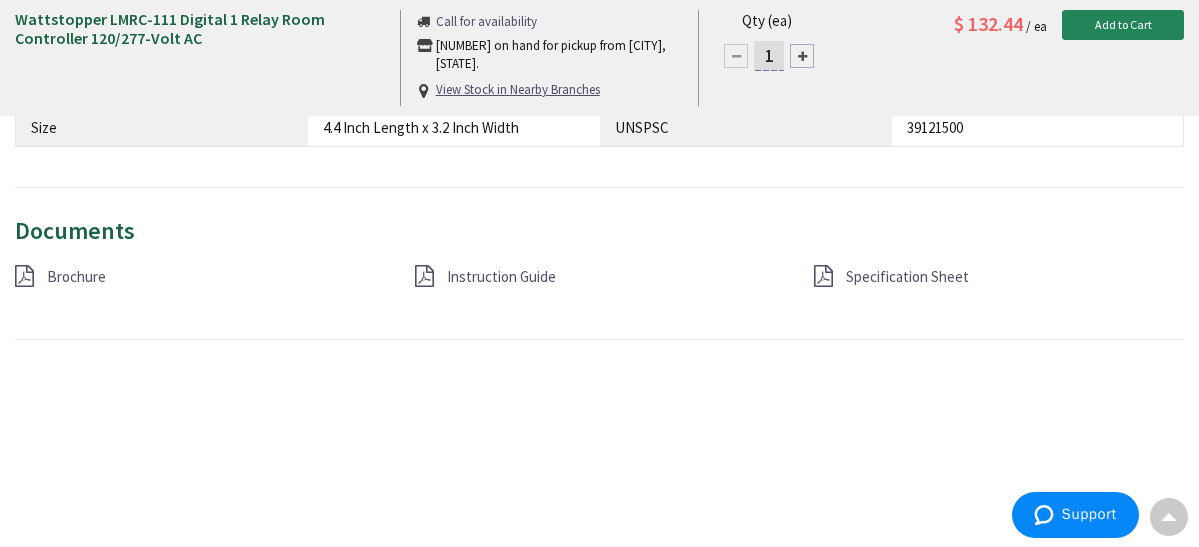 click on "Instruction Guide" at bounding box center (501, 276) 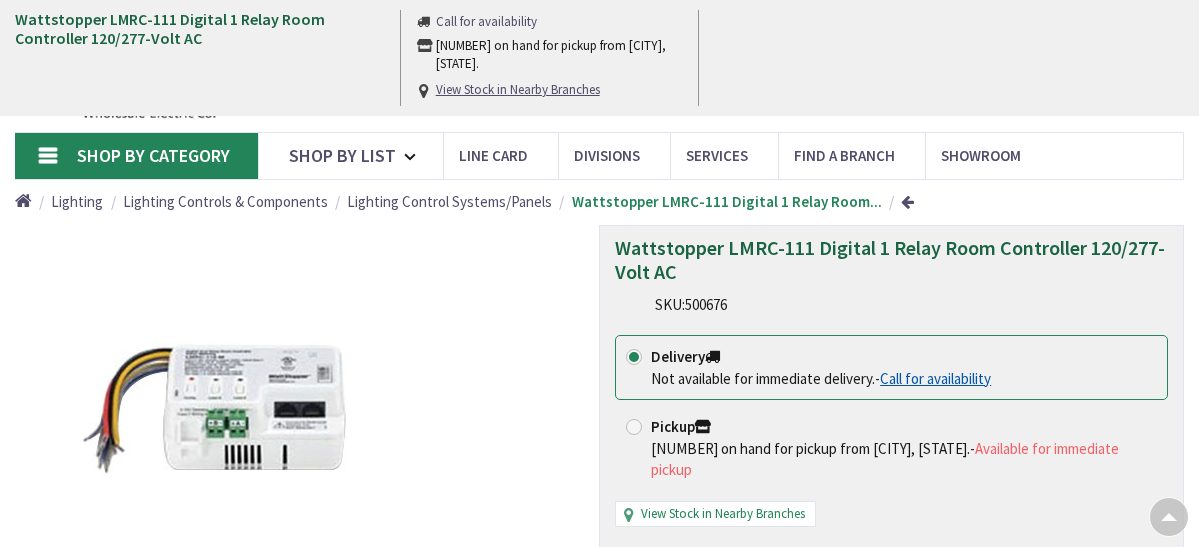 scroll, scrollTop: 1429, scrollLeft: 0, axis: vertical 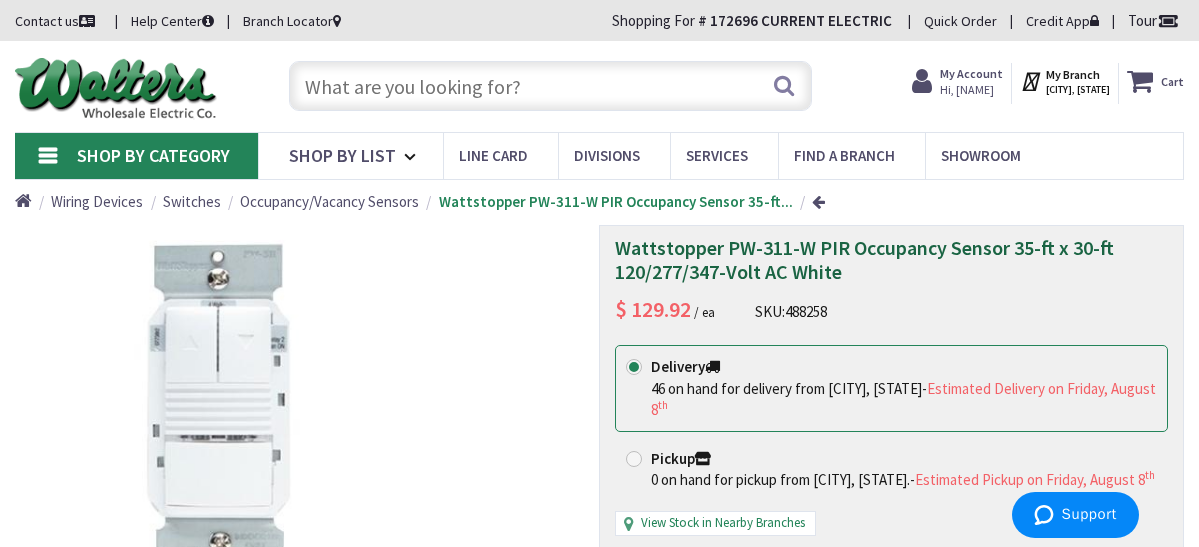click at bounding box center [551, 86] 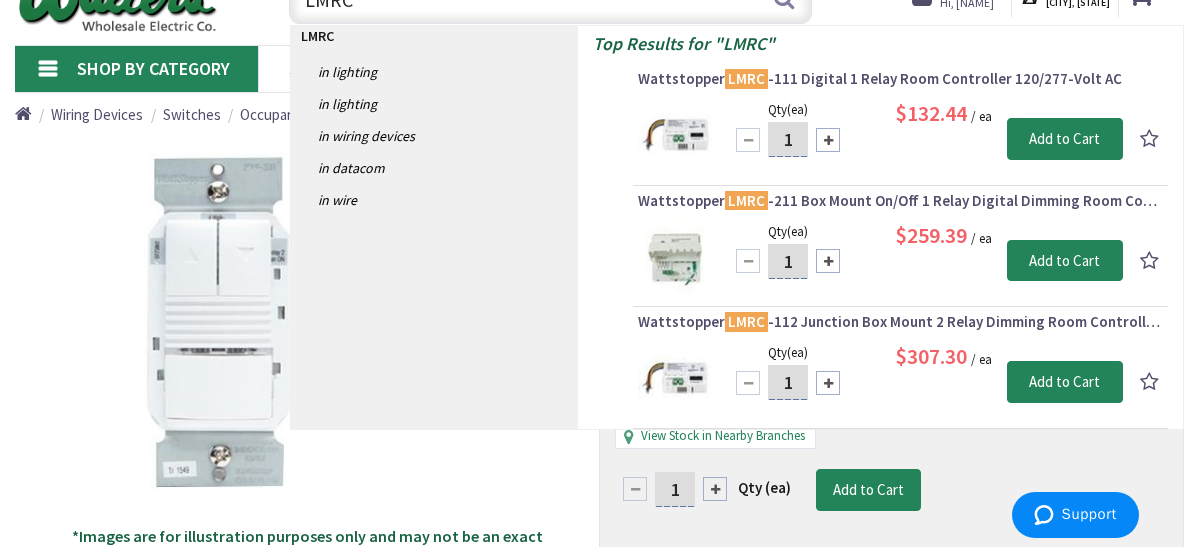 scroll, scrollTop: 100, scrollLeft: 0, axis: vertical 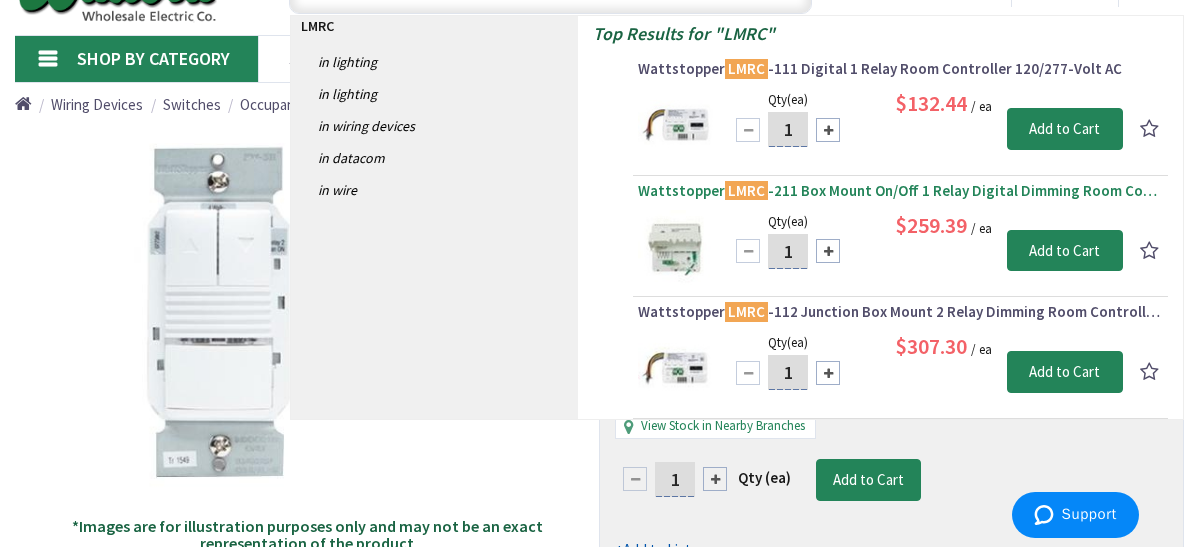 type on "LMRC" 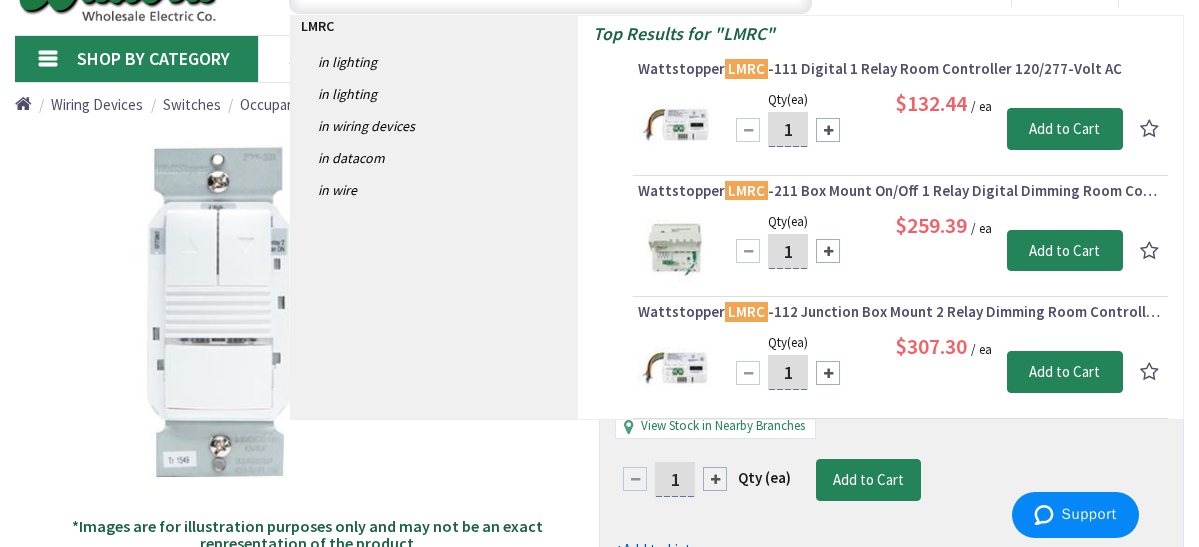 click on "Wattstopper  LMRC -211 Box Mount On/Off 1 Relay Digital Dimming Room Controller 120 - 277-Volt AC 800? Milli-Amp White" at bounding box center [900, 191] 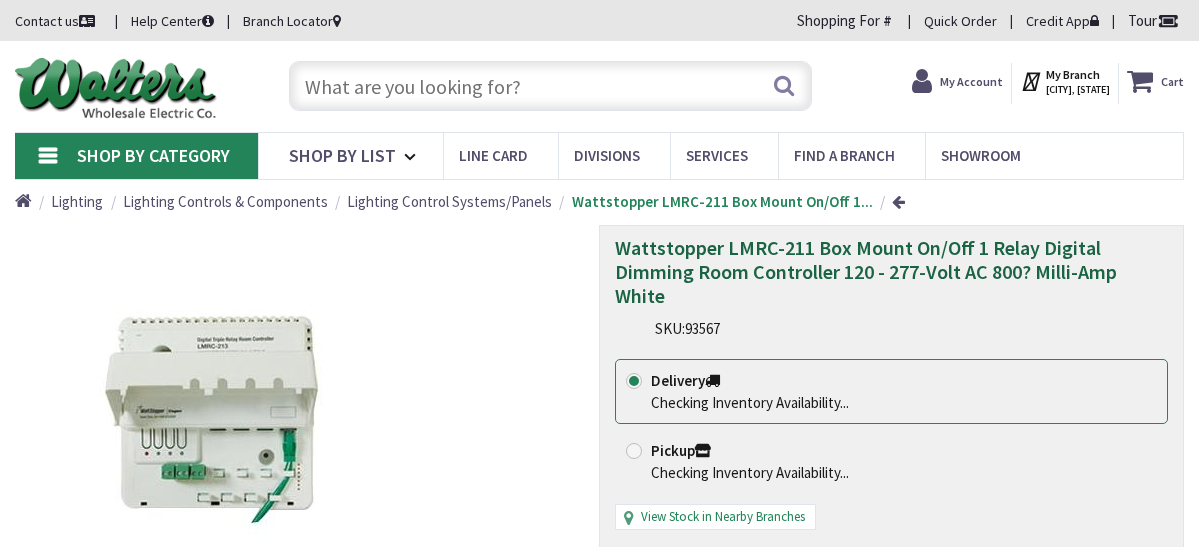 scroll, scrollTop: 0, scrollLeft: 0, axis: both 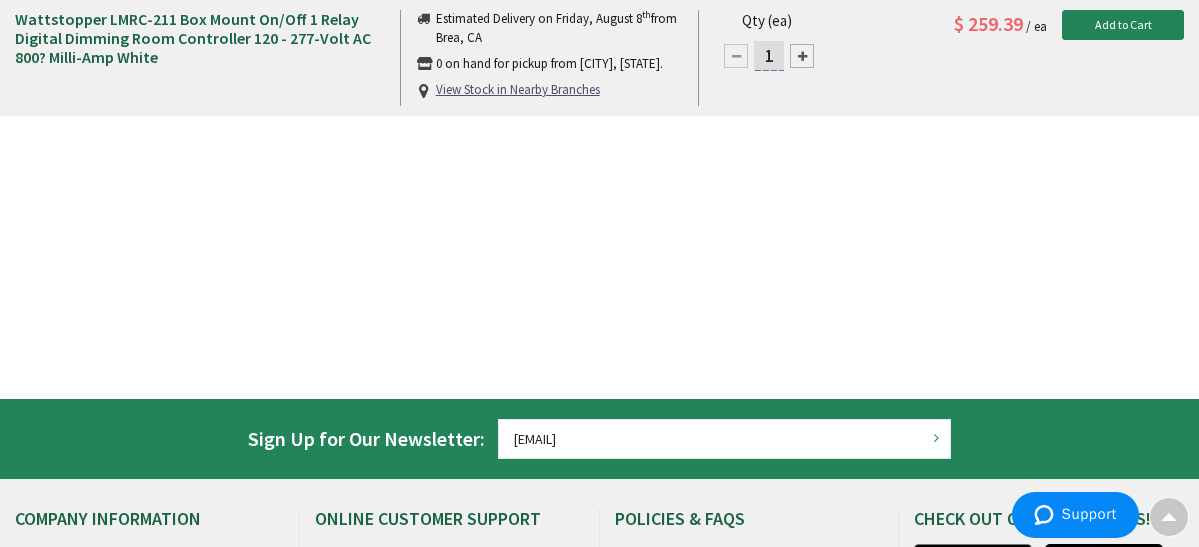 click on "Instruction Guide" at bounding box center (501, 25) 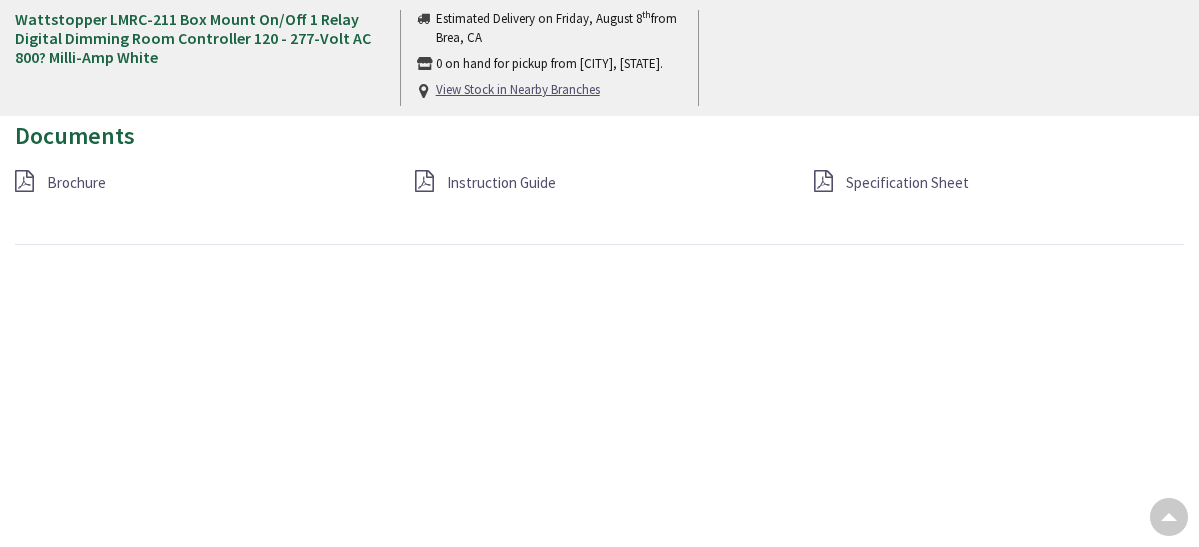 scroll, scrollTop: 0, scrollLeft: 0, axis: both 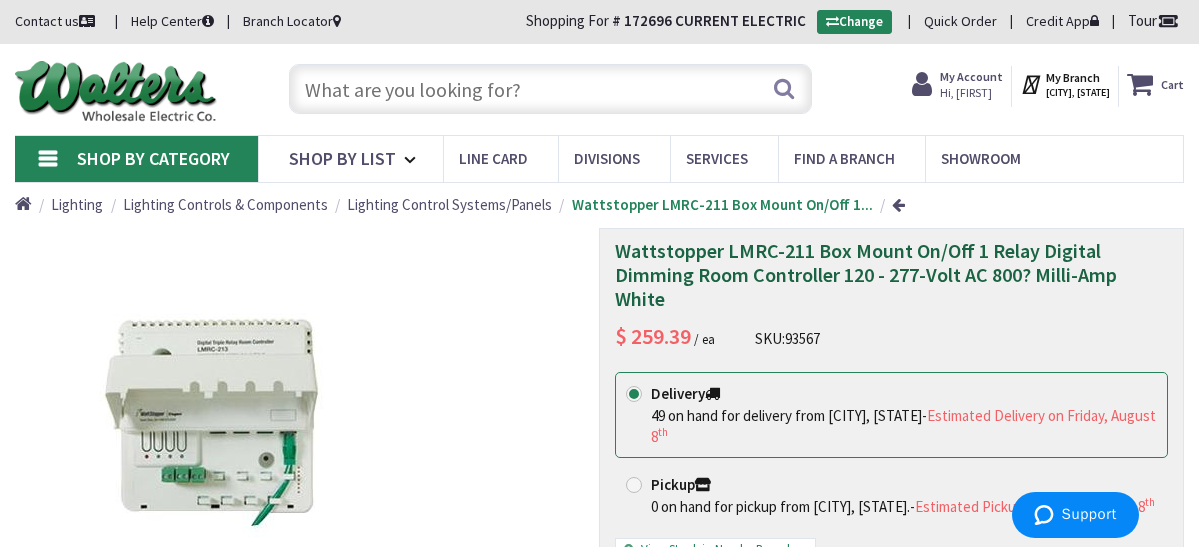 click at bounding box center (551, 89) 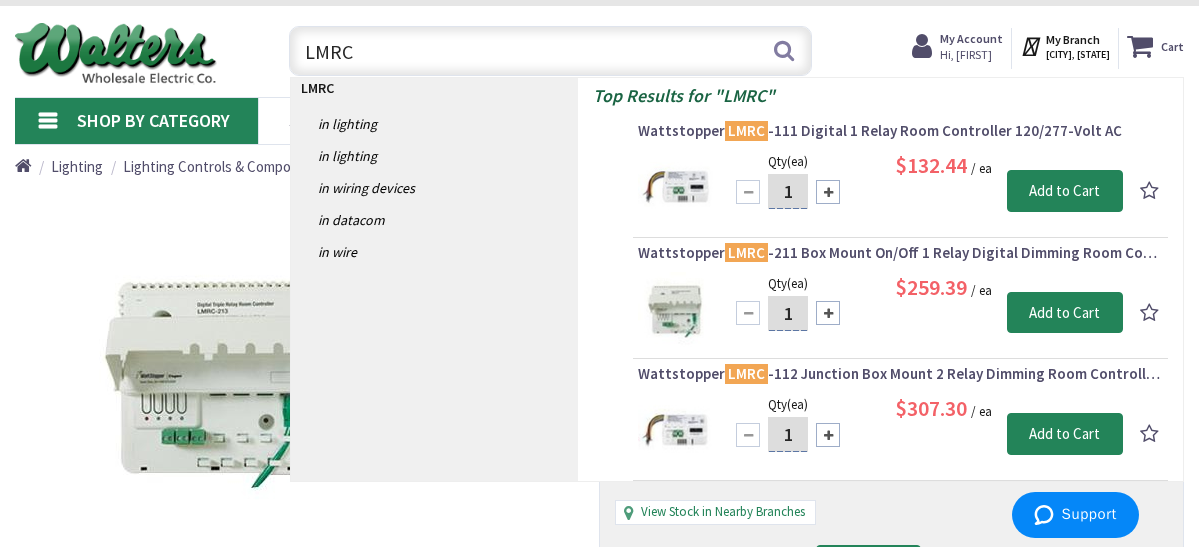 scroll, scrollTop: 0, scrollLeft: 0, axis: both 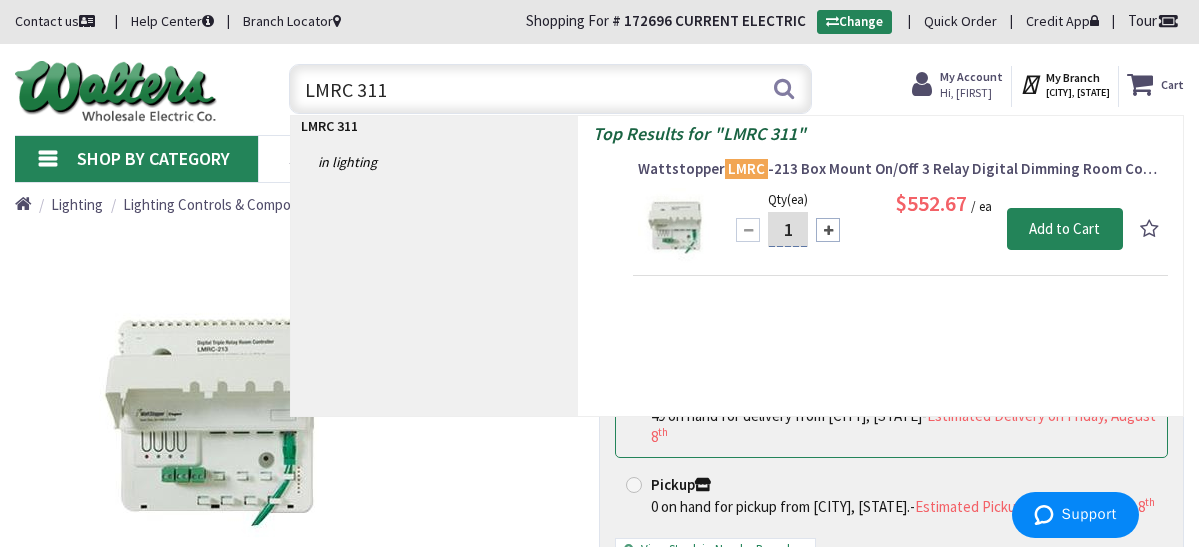 drag, startPoint x: 419, startPoint y: 95, endPoint x: 378, endPoint y: 96, distance: 41.01219 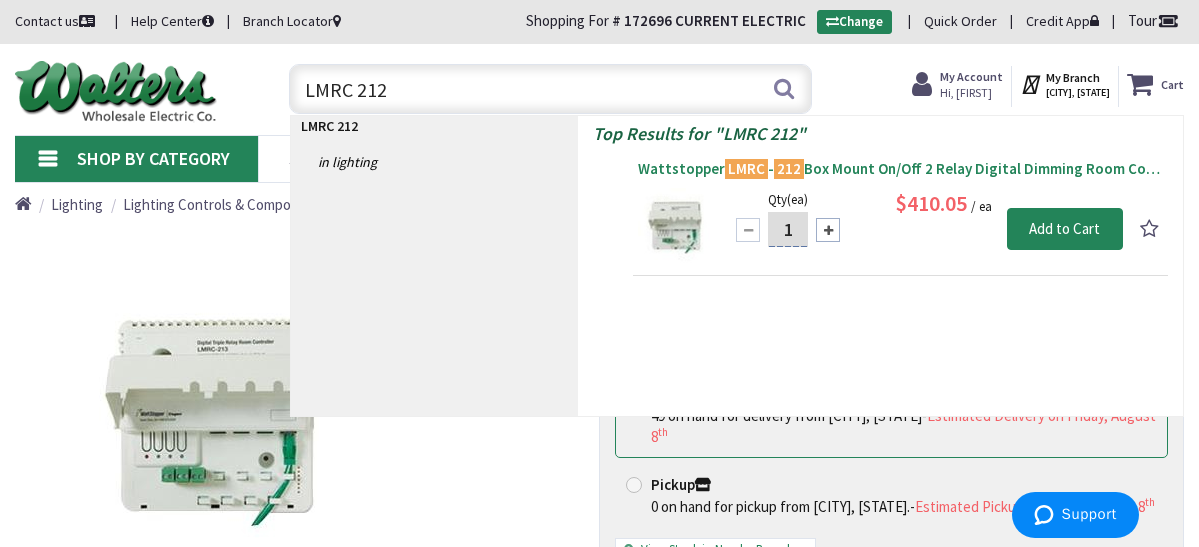 type on "LMRC 212" 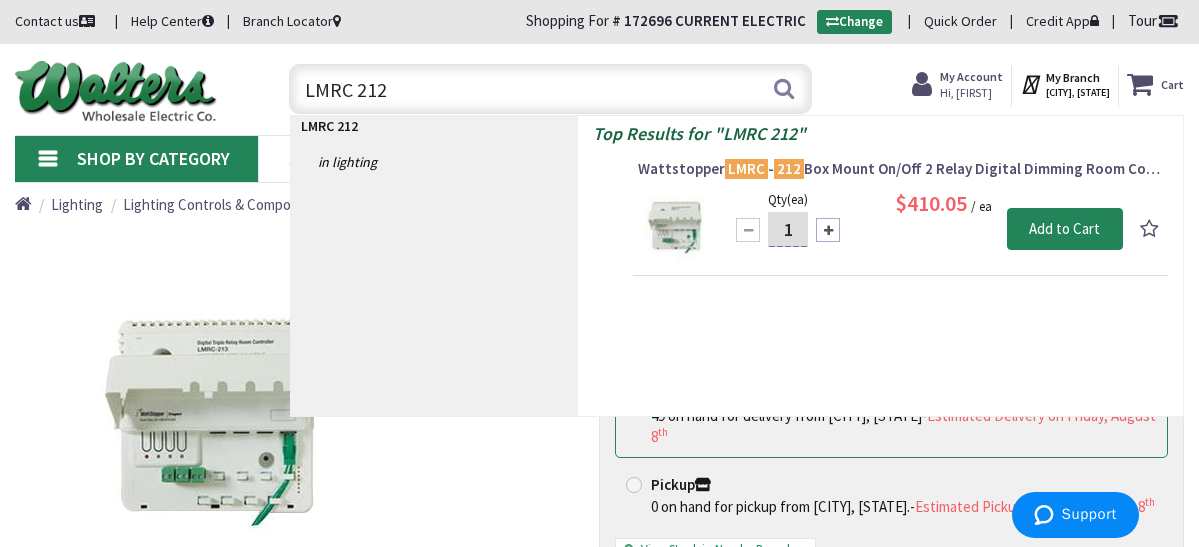 click on "Wattstopper  LMRC - 212  Box Mount On/Off 2 Relay Digital Dimming Room Controller 120 - 277-Volt AC 800? Milli-Amp White" at bounding box center [900, 169] 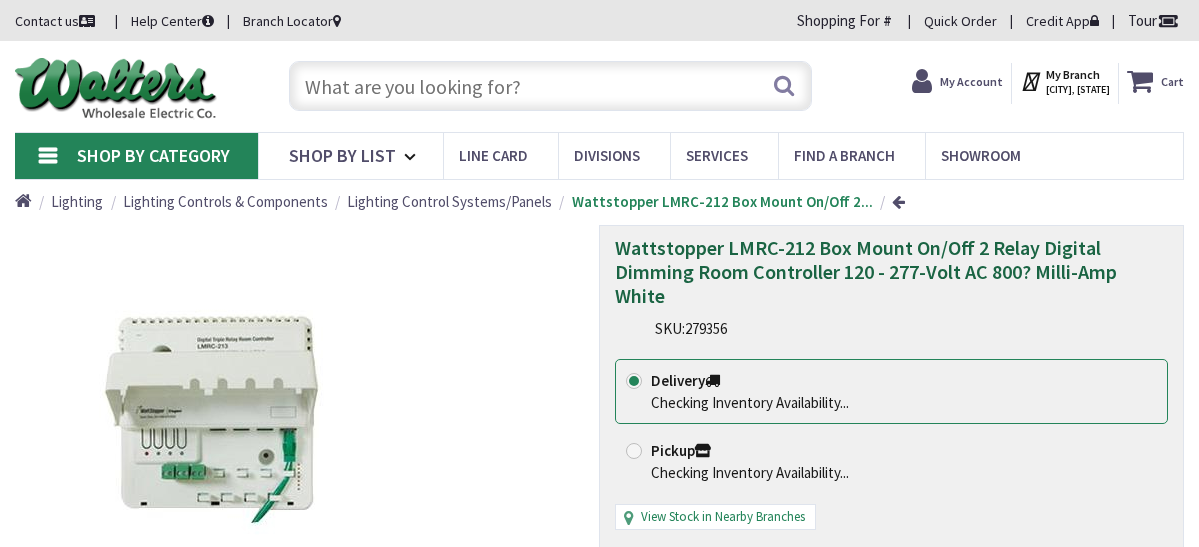 scroll, scrollTop: 0, scrollLeft: 0, axis: both 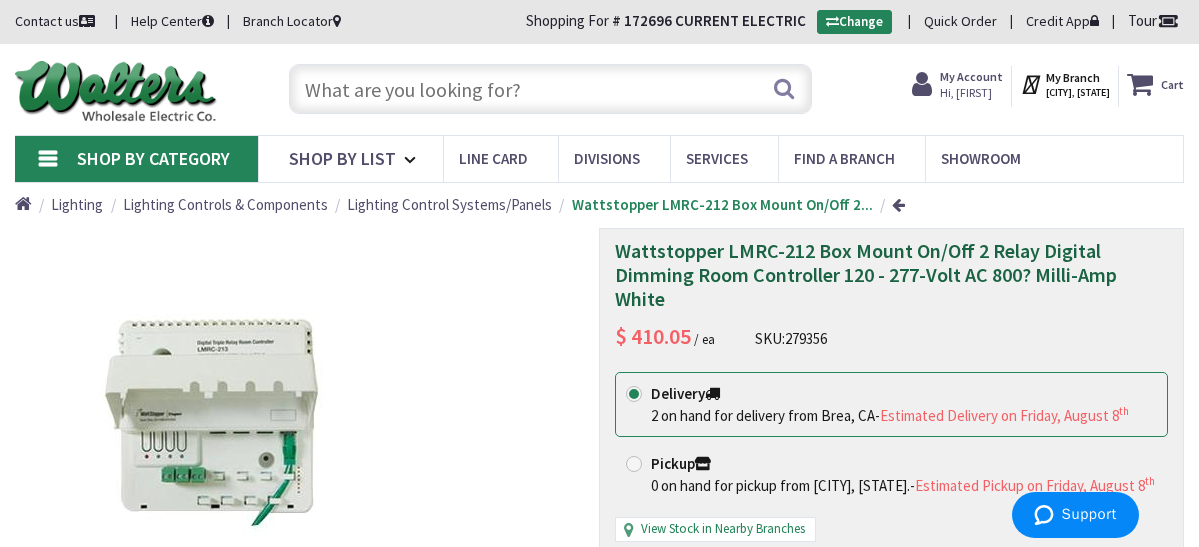 click at bounding box center (551, 89) 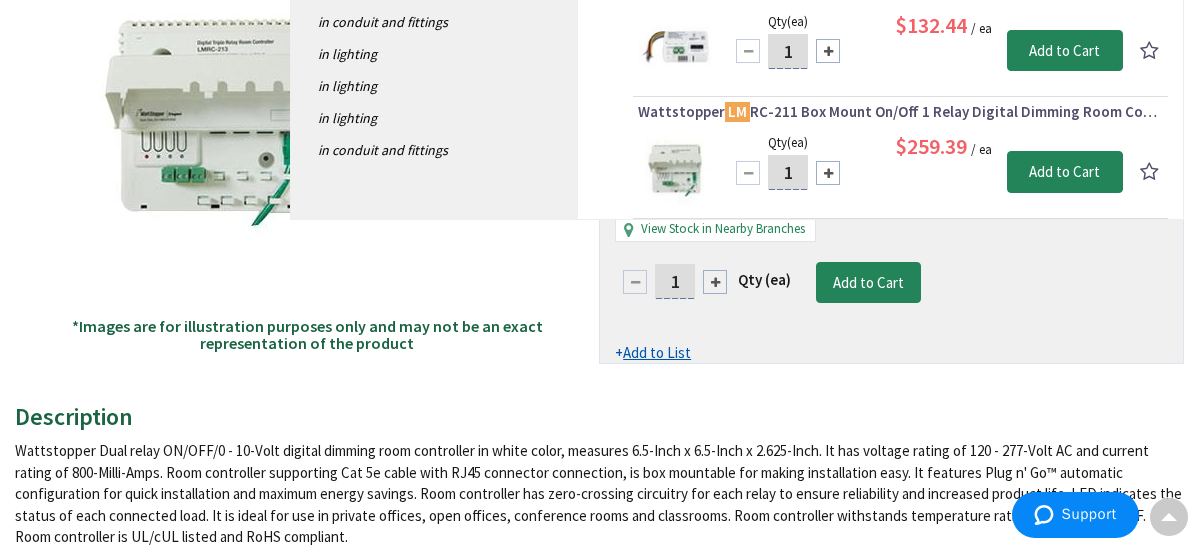 scroll, scrollTop: 0, scrollLeft: 0, axis: both 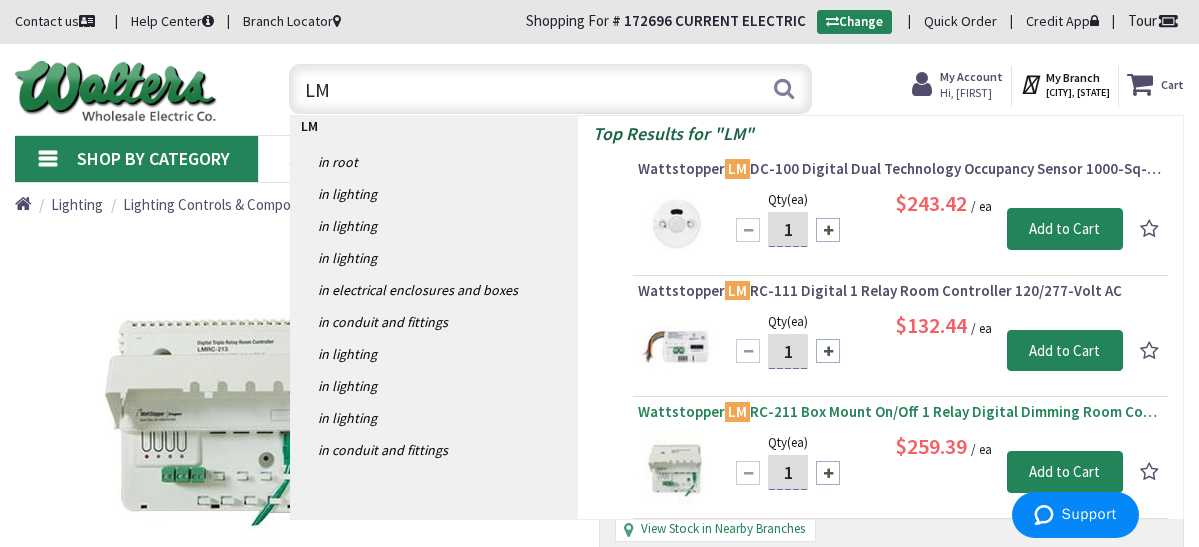 type on "LM" 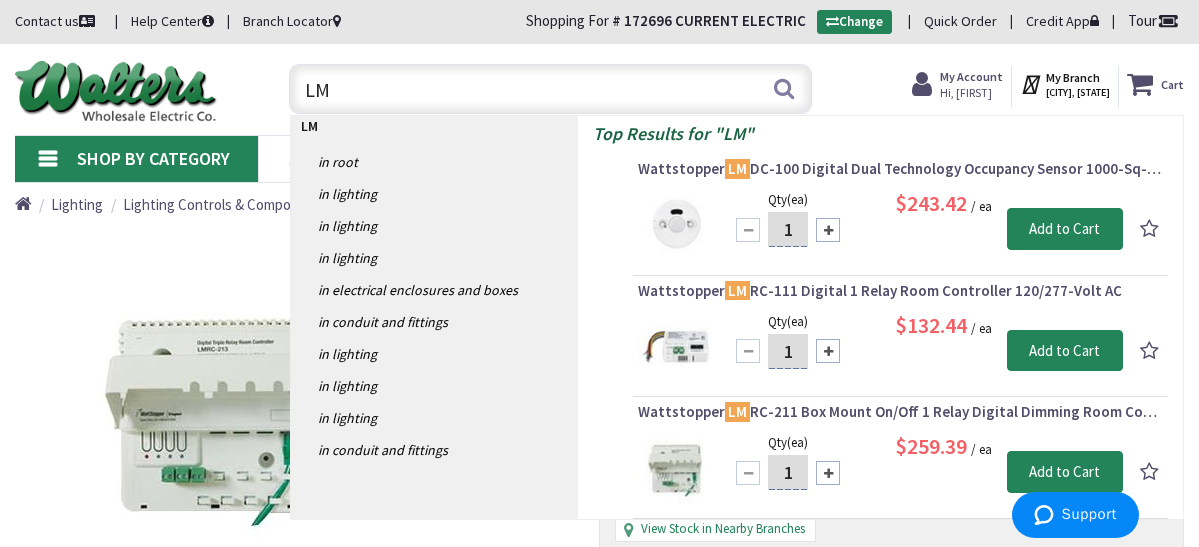 click on "Wattstopper  LM RC-211 Box Mount On/Off 1 Relay Digital Dimming Room Controller 120 - 277-Volt AC 800? Milli-Amp White" at bounding box center [900, 412] 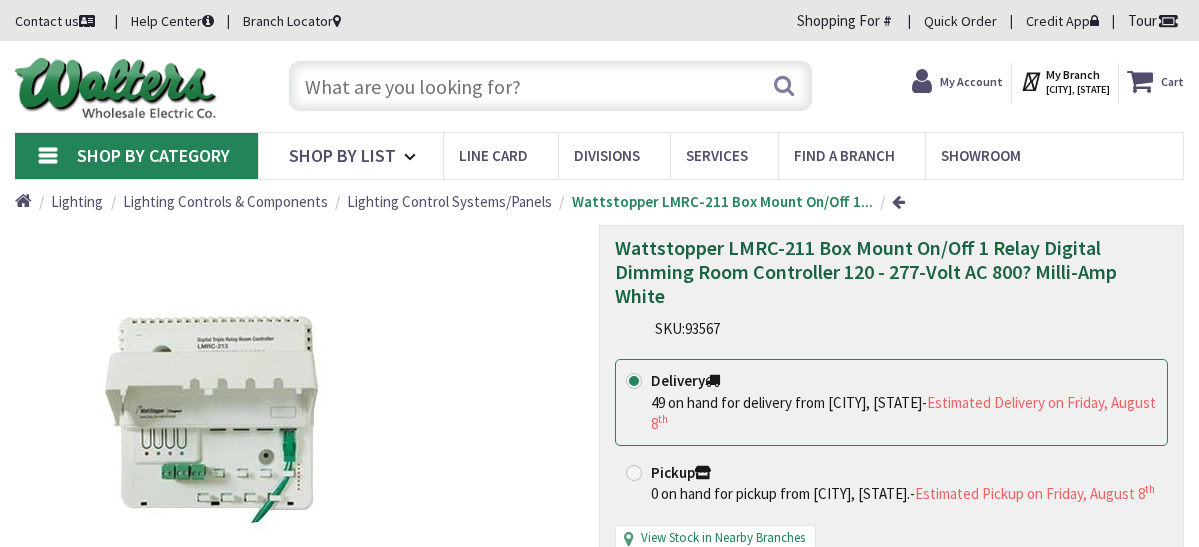 scroll, scrollTop: 0, scrollLeft: 0, axis: both 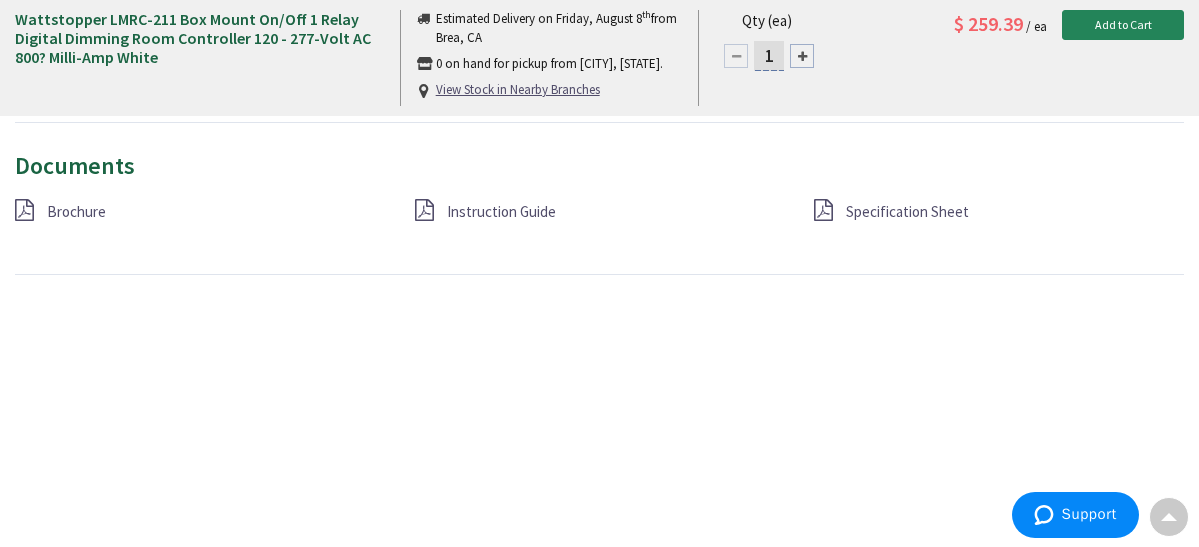 click on "Instruction Guide" at bounding box center [501, 211] 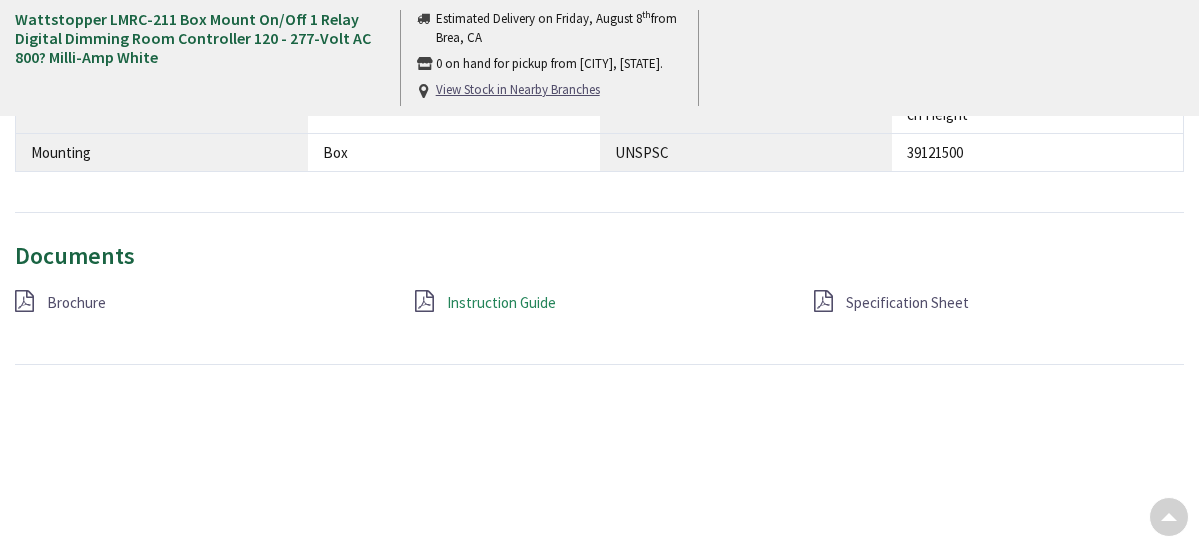 scroll, scrollTop: 1384, scrollLeft: 0, axis: vertical 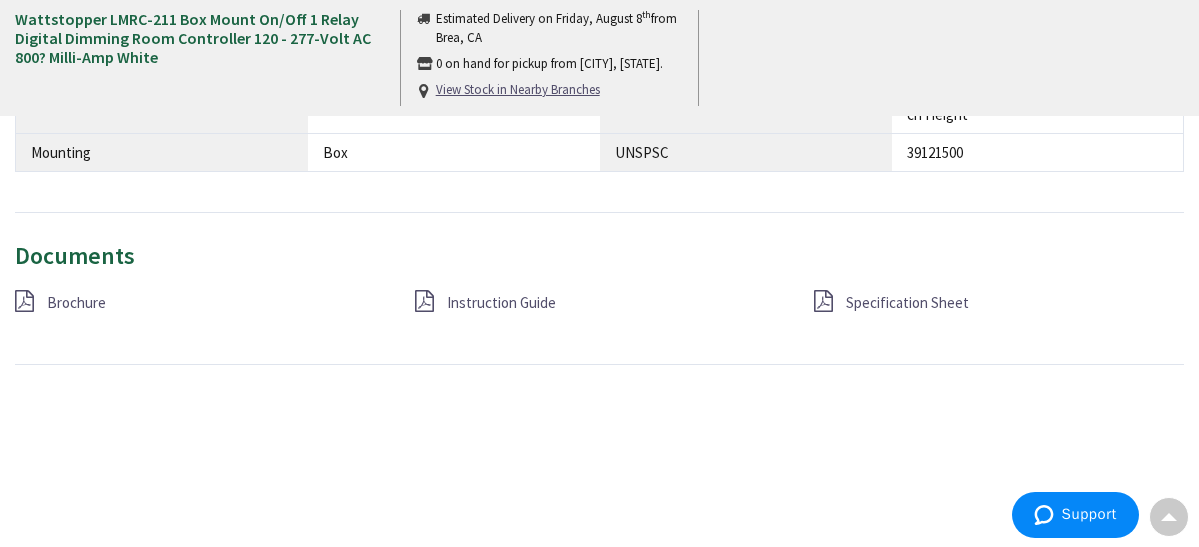 click on "Brochure" at bounding box center [76, 302] 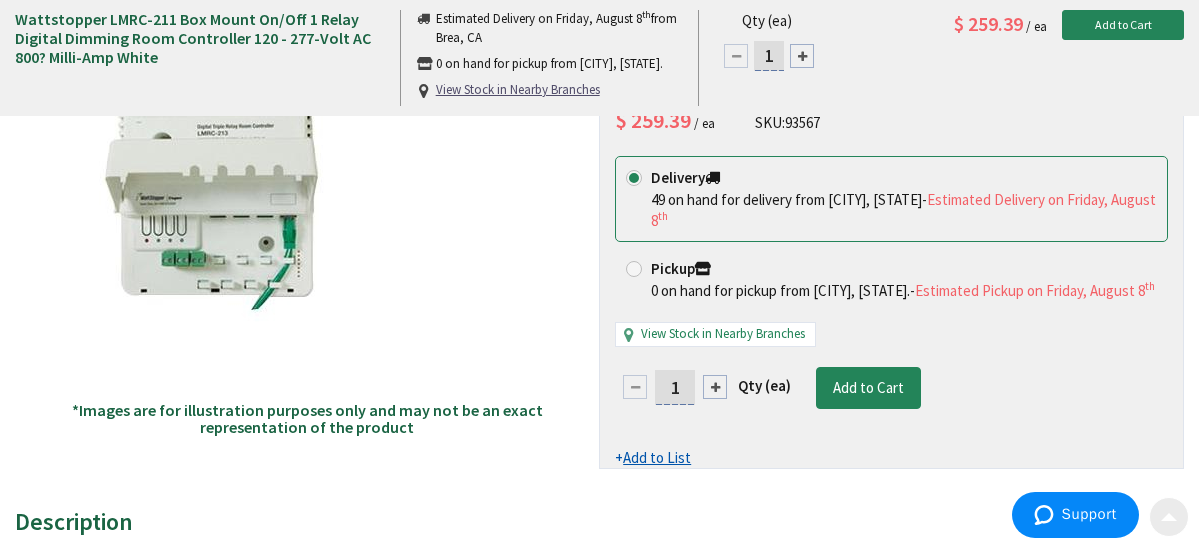scroll, scrollTop: 300, scrollLeft: 0, axis: vertical 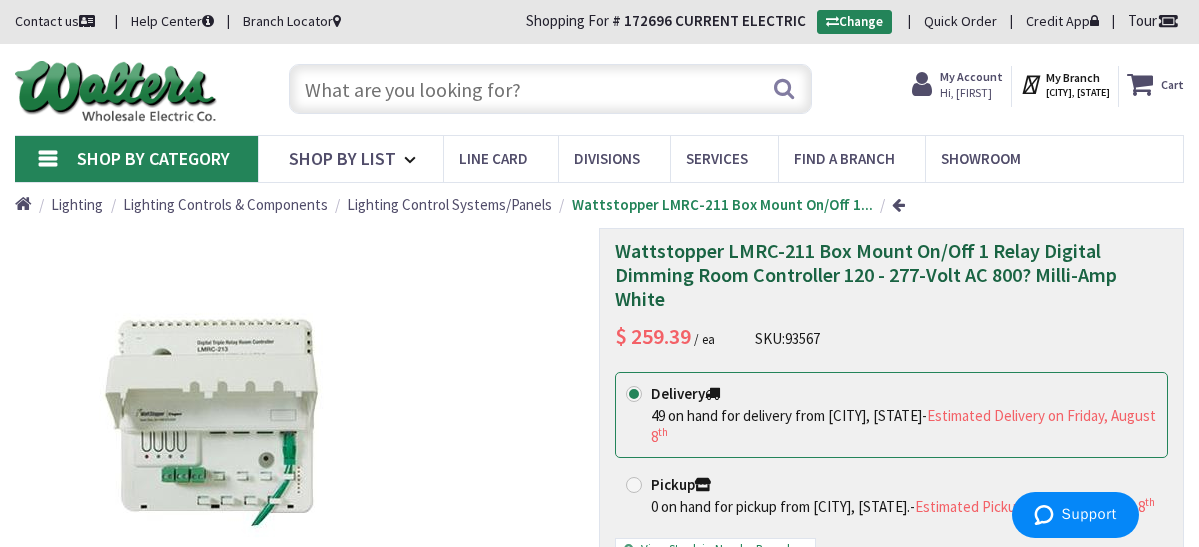 click at bounding box center (551, 89) 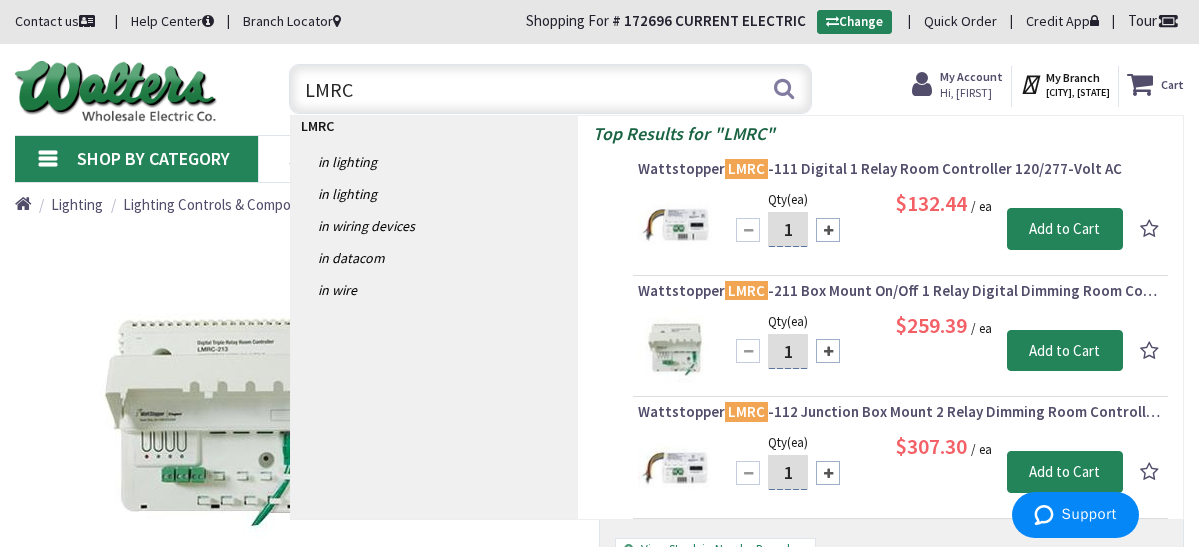 type on "LMRC" 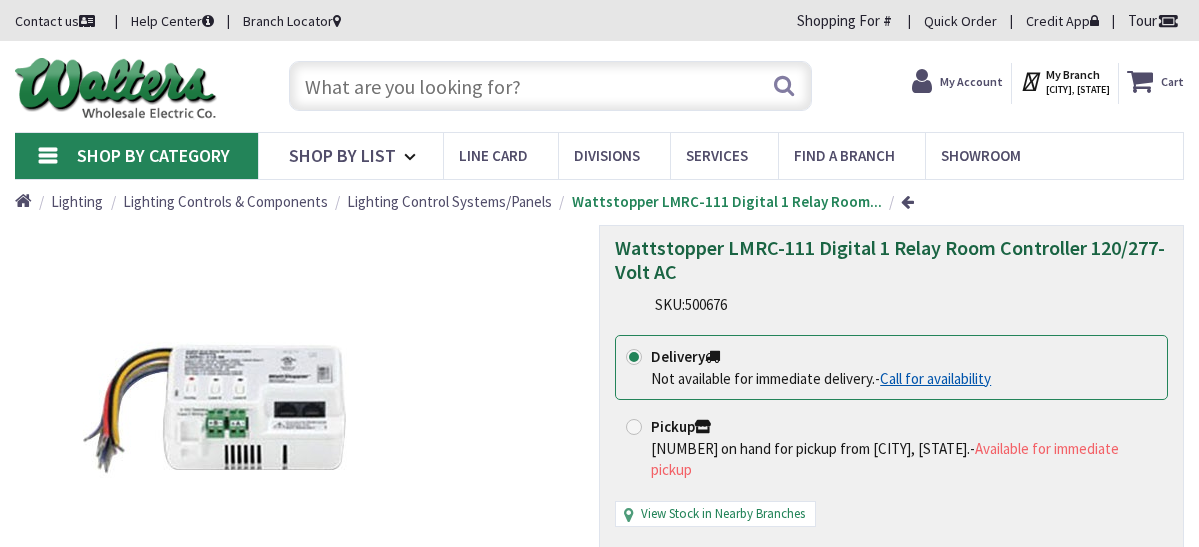 scroll, scrollTop: 0, scrollLeft: 0, axis: both 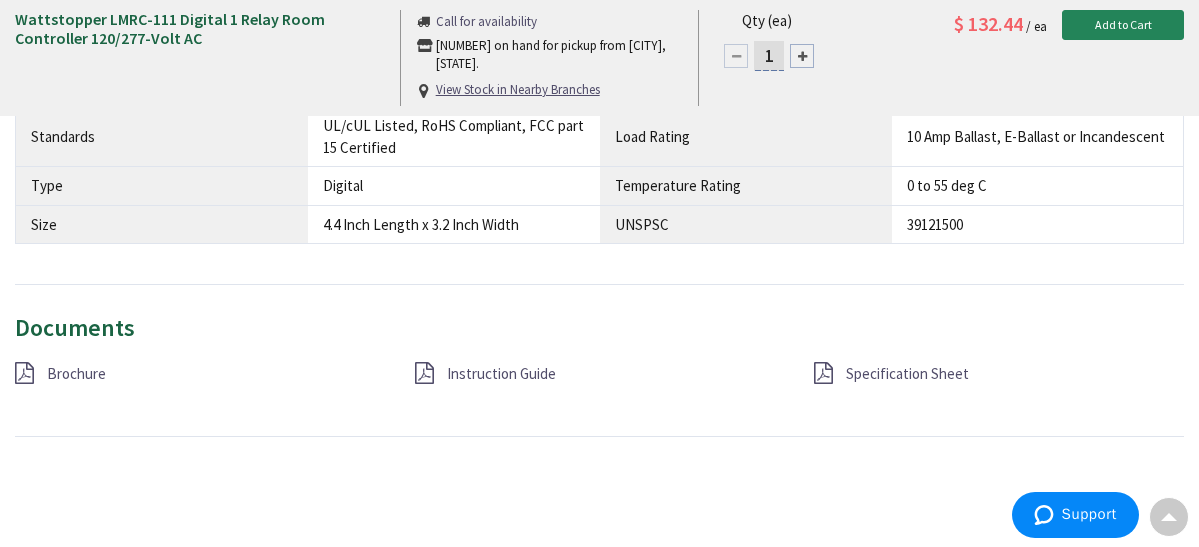 click on "Instruction Guide" at bounding box center [501, 373] 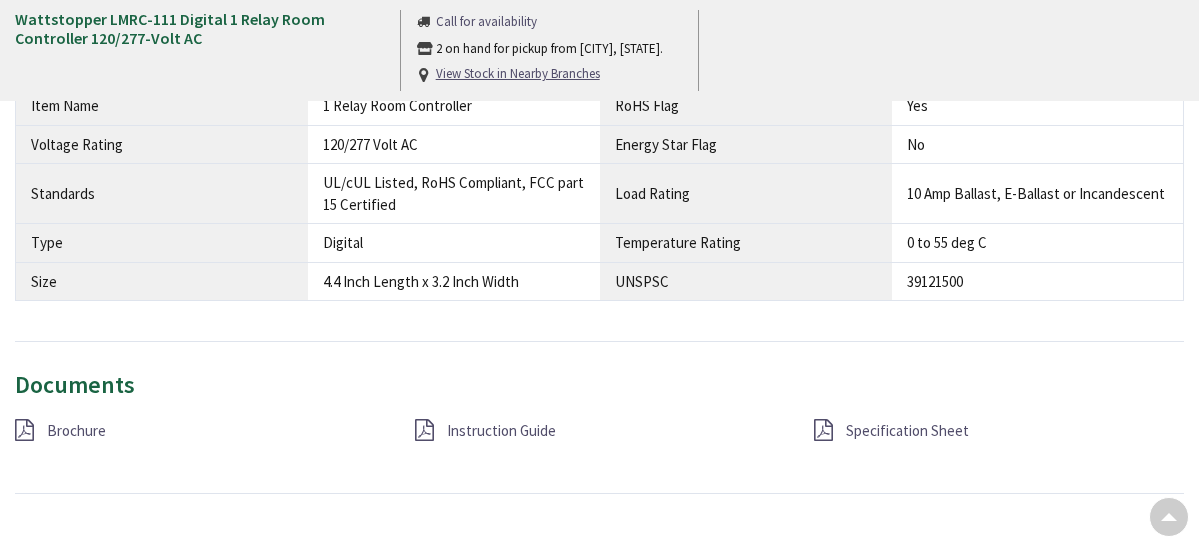 scroll, scrollTop: 1343, scrollLeft: 0, axis: vertical 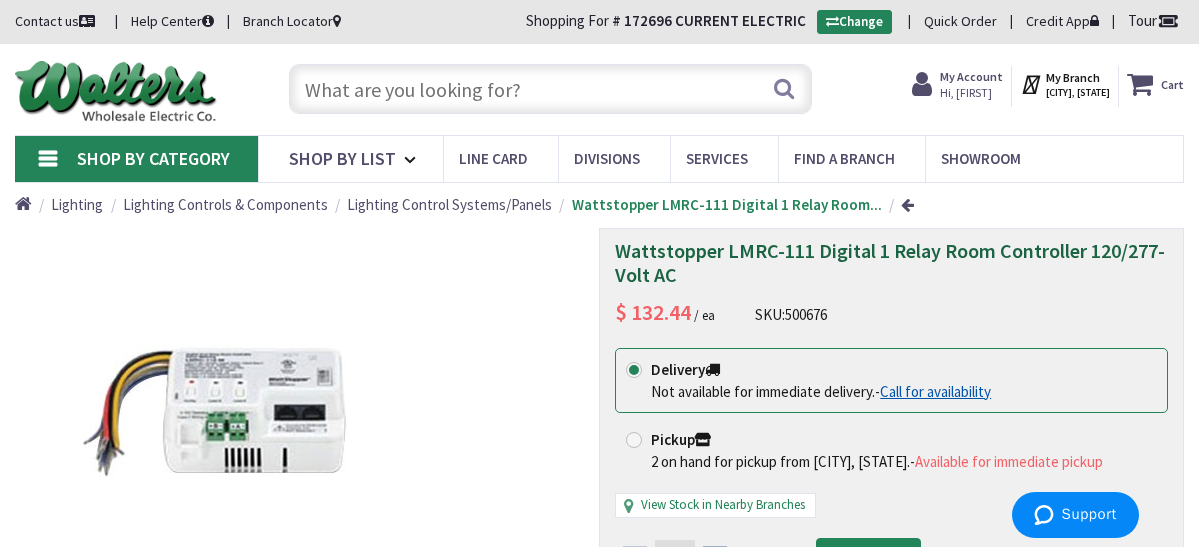 click at bounding box center [551, 89] 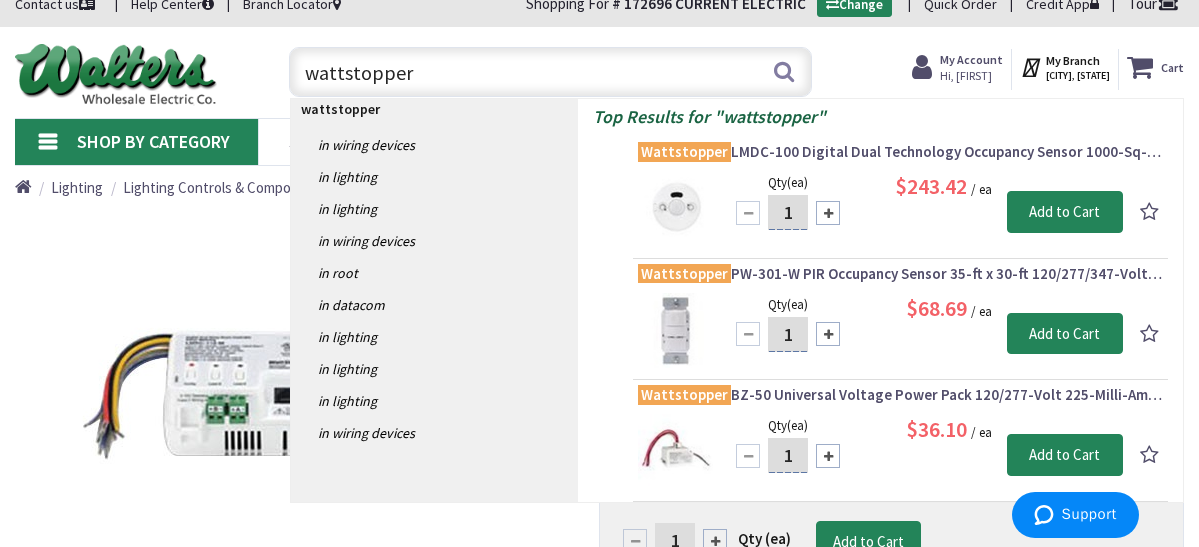 scroll, scrollTop: 0, scrollLeft: 0, axis: both 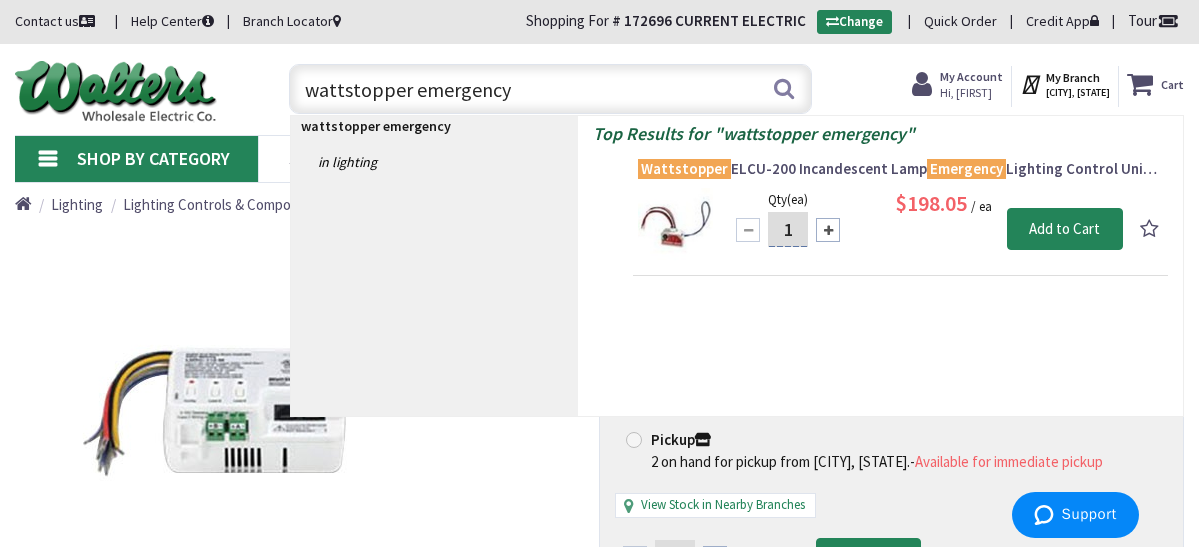 drag, startPoint x: 534, startPoint y: 93, endPoint x: 427, endPoint y: 99, distance: 107.16809 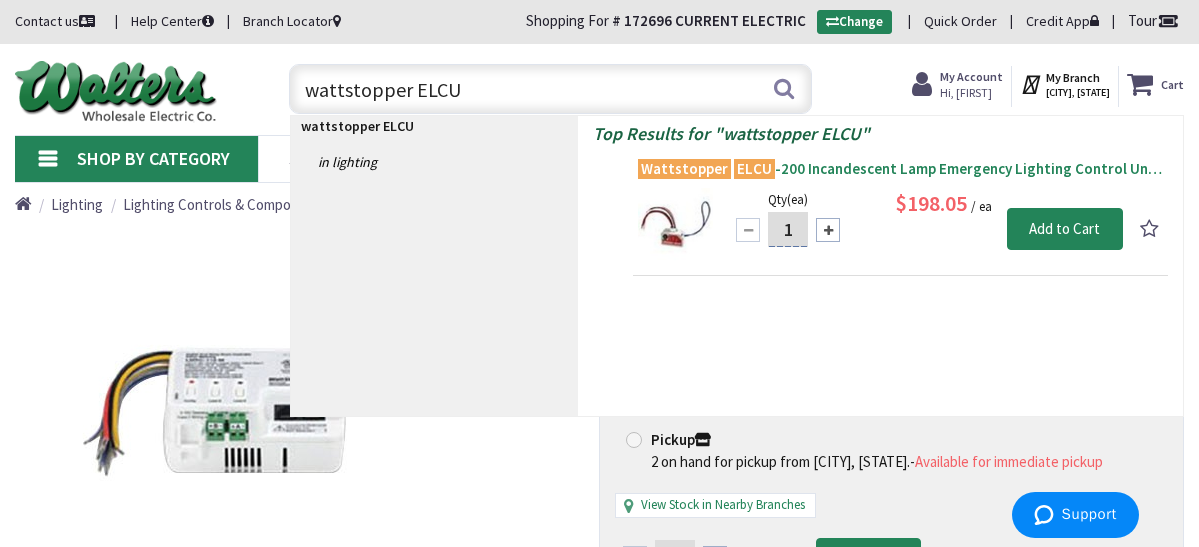 type on "wattstopper ELCU" 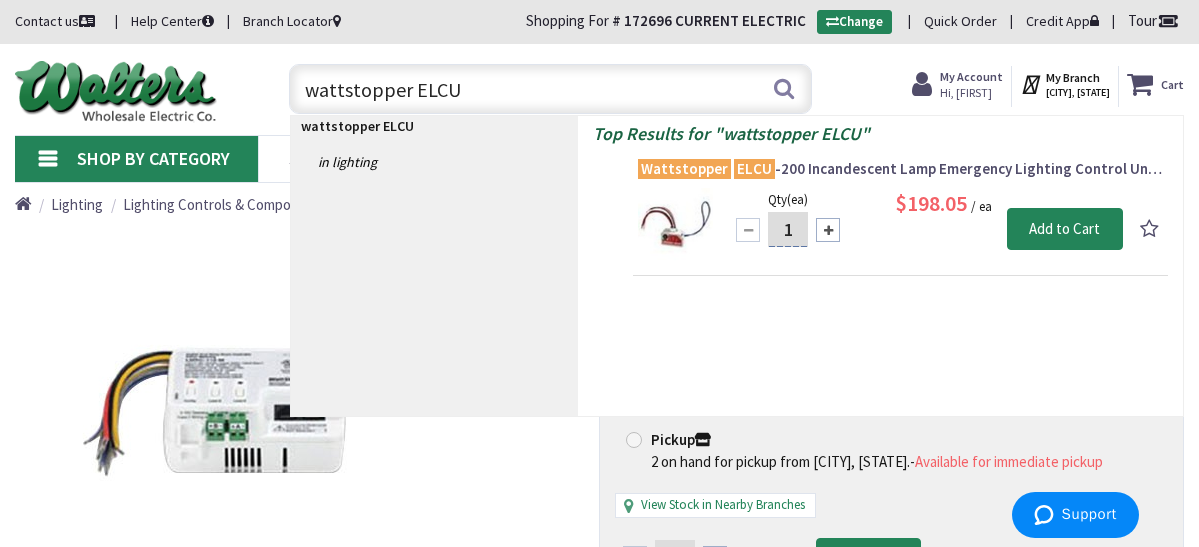 click on "Wattstopper   ELCU -200 Incandescent Lamp Emergency Lighting Control Unit 120/277-Volt AC" at bounding box center (900, 169) 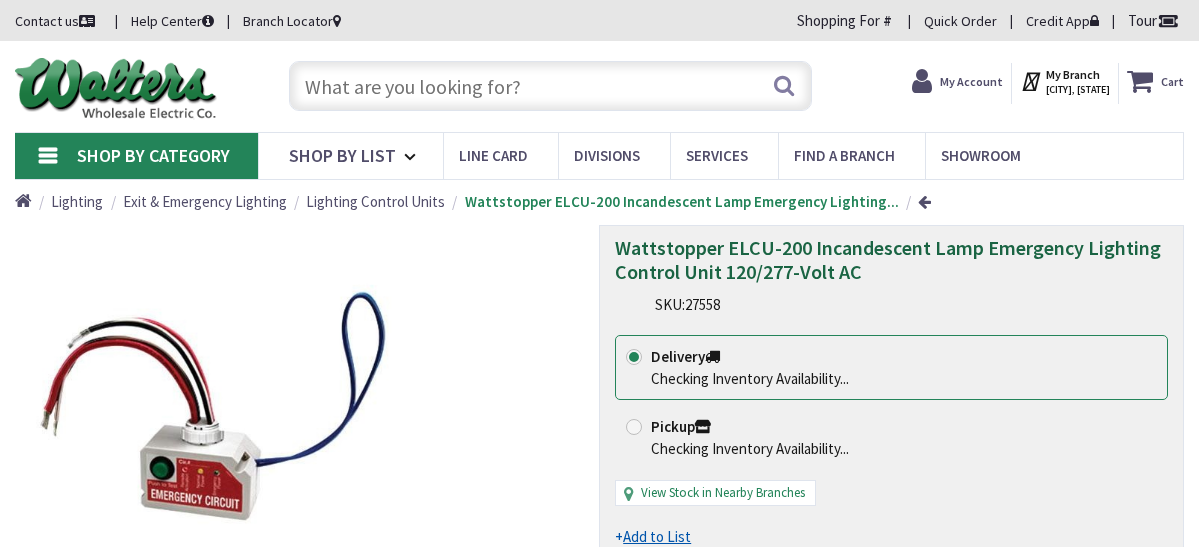 scroll, scrollTop: 0, scrollLeft: 0, axis: both 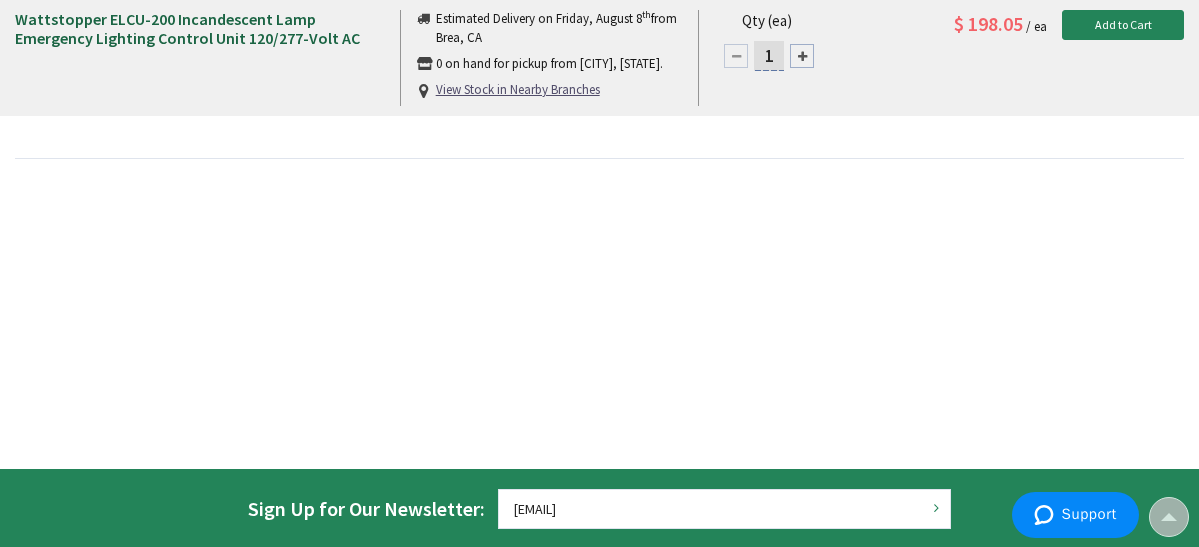 click on "Instruction Guide" at bounding box center (101, 96) 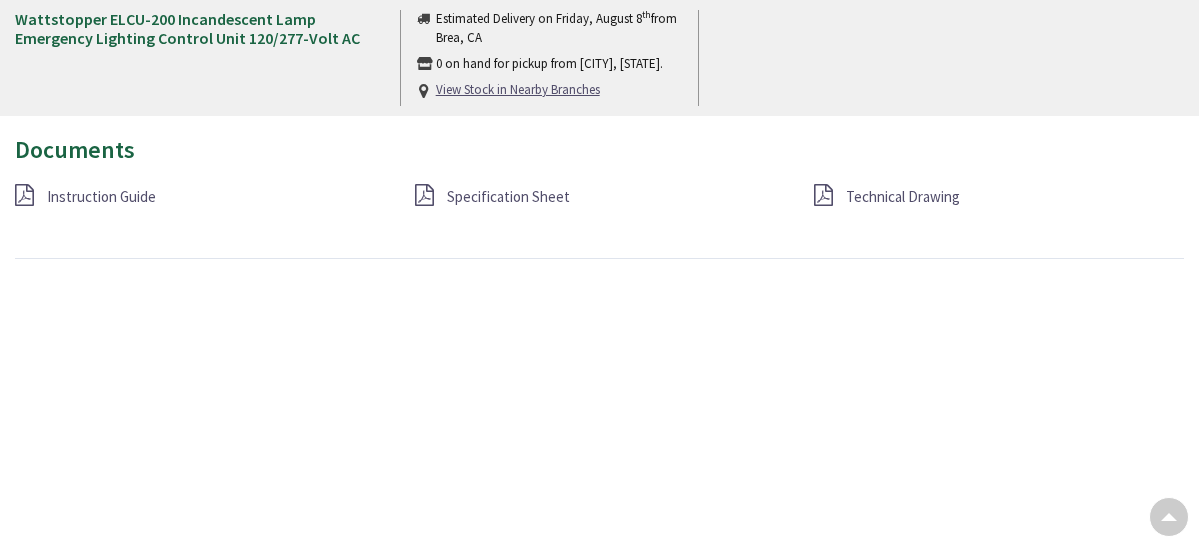 scroll, scrollTop: 1500, scrollLeft: 0, axis: vertical 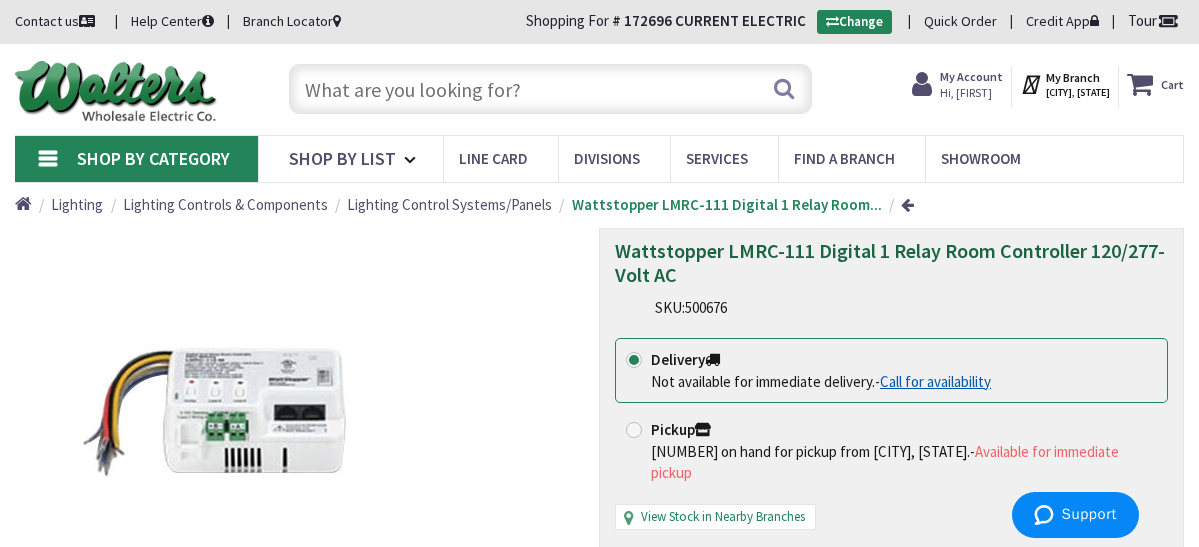 click at bounding box center (551, 89) 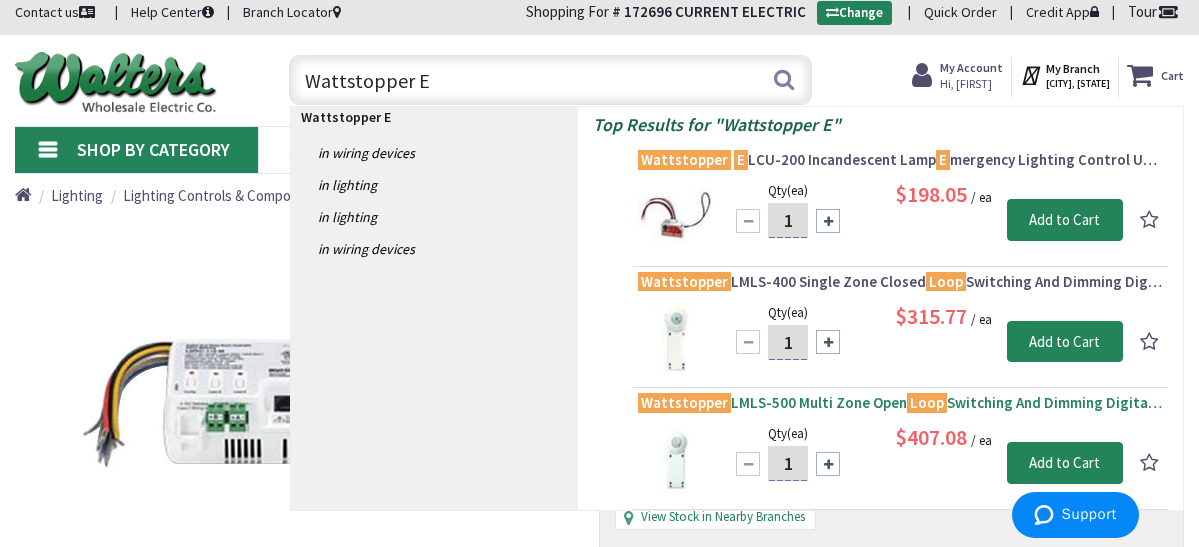 scroll, scrollTop: 0, scrollLeft: 0, axis: both 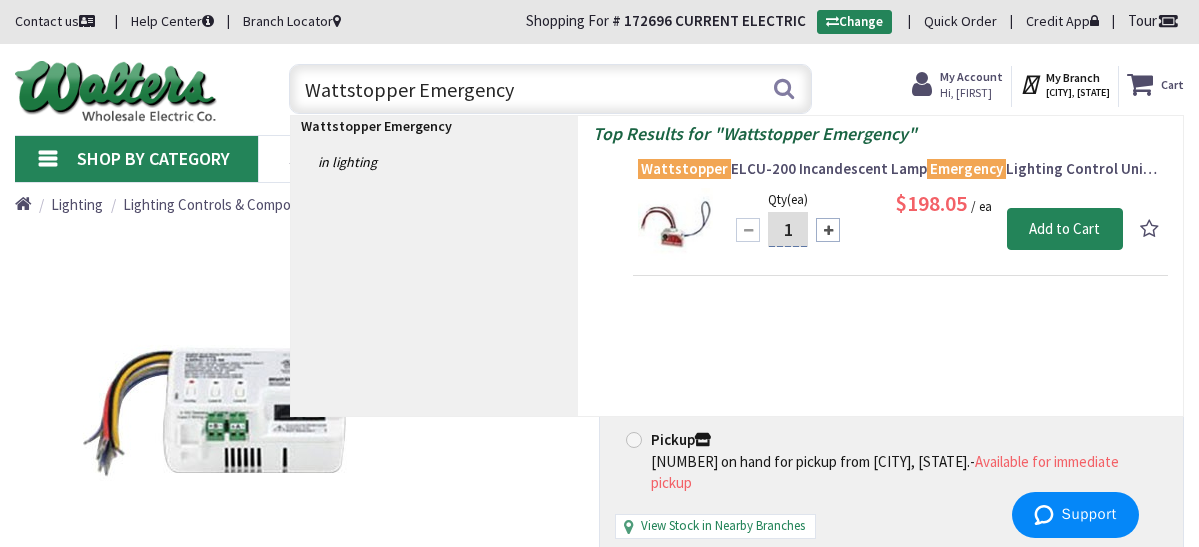 type on "Wattstopper Emergency" 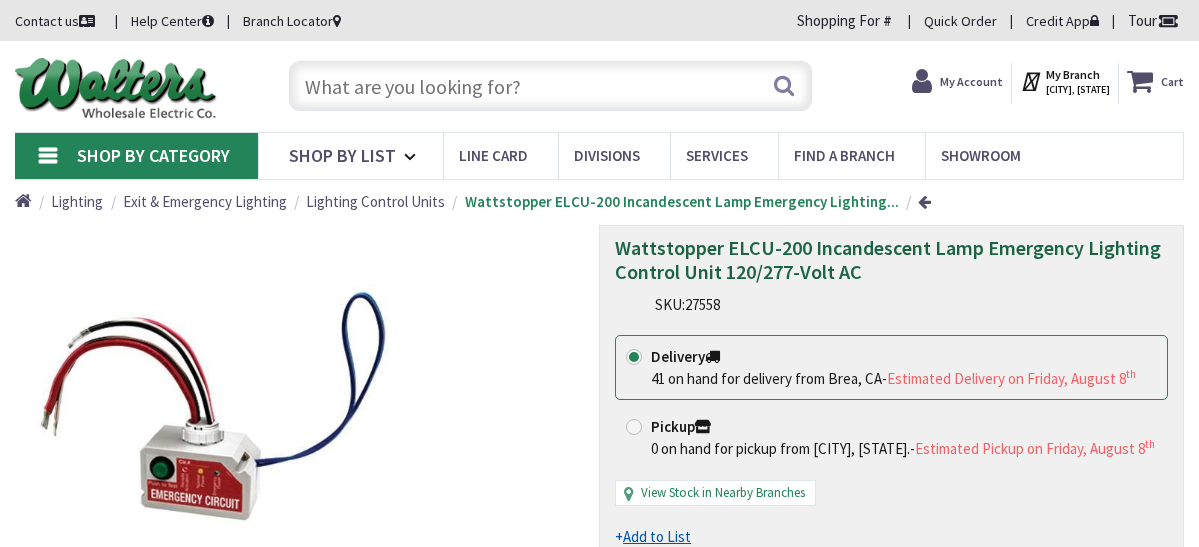 scroll, scrollTop: 0, scrollLeft: 0, axis: both 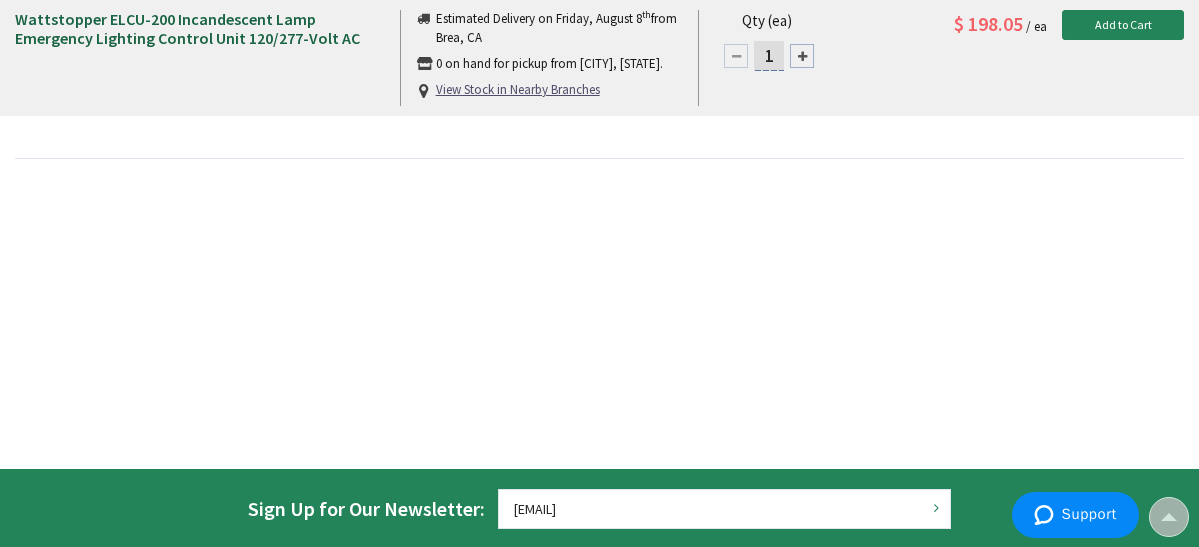 click on "Specification Sheet" at bounding box center [508, 96] 